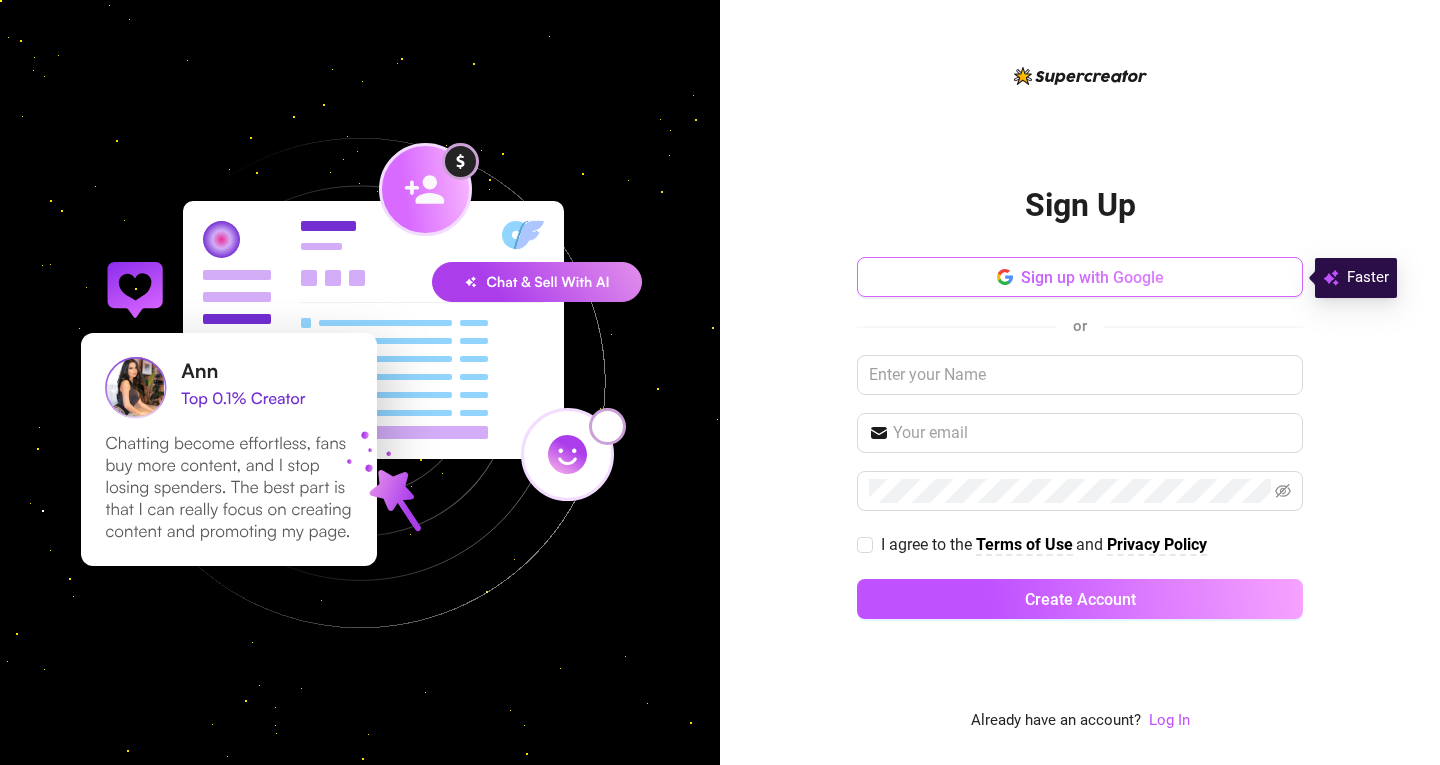 scroll, scrollTop: 0, scrollLeft: 0, axis: both 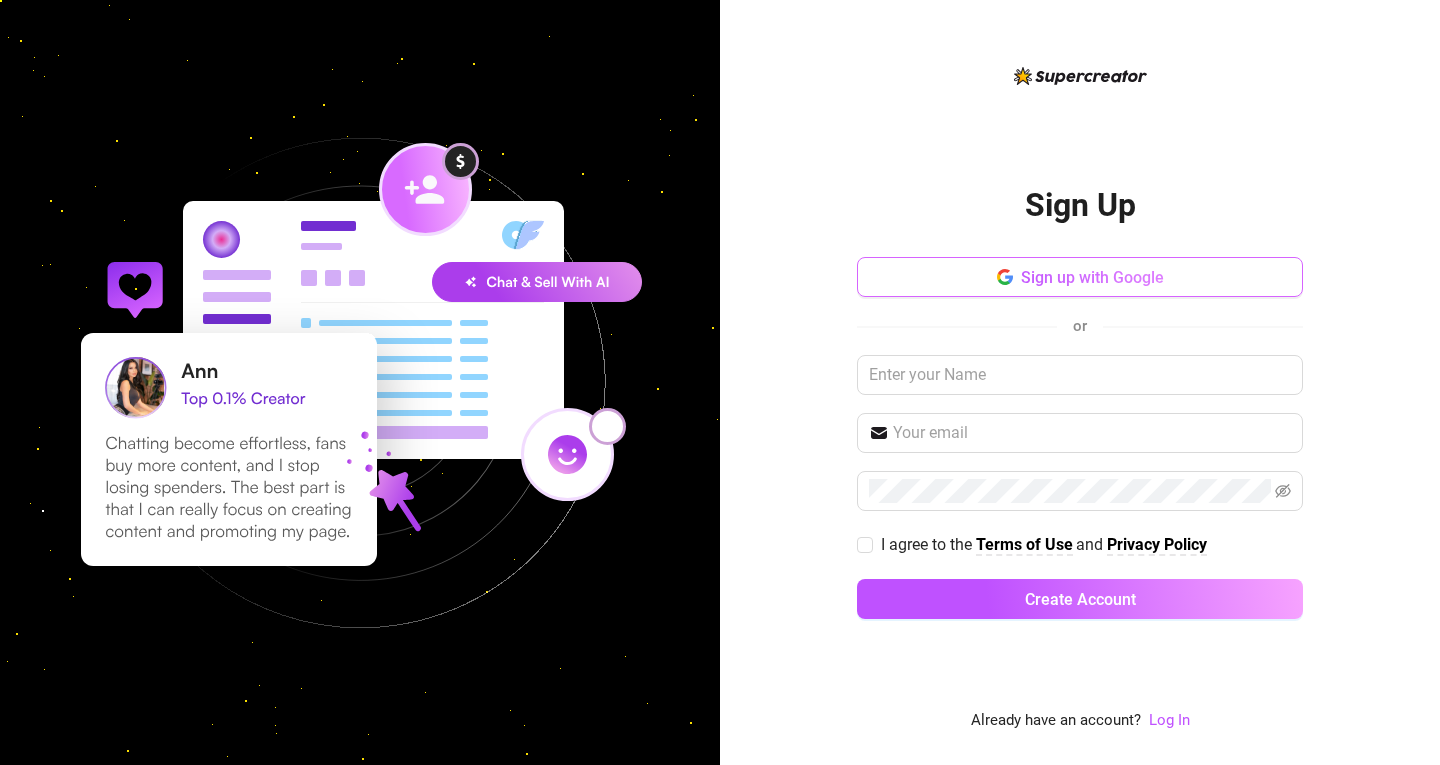 click on "Sign up with Google" at bounding box center (1080, 277) 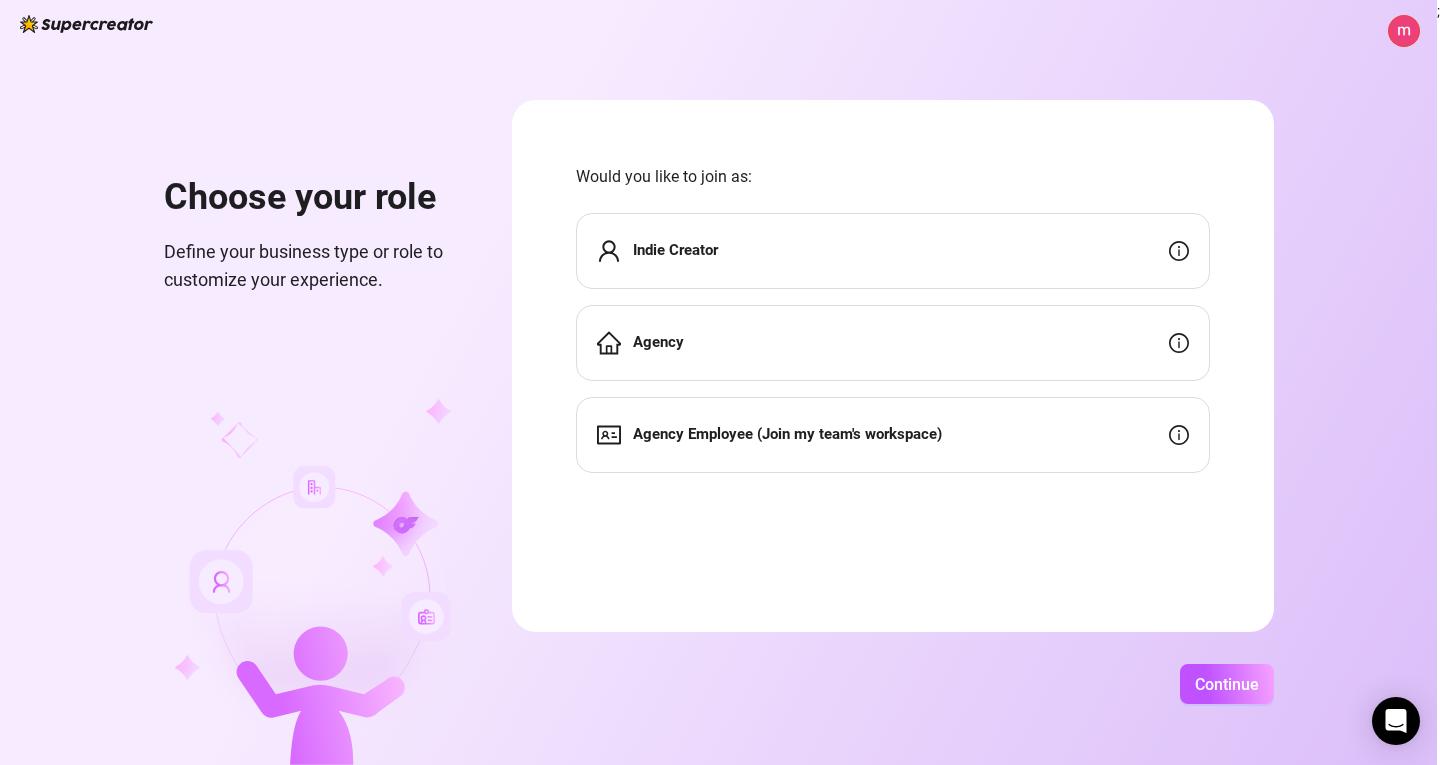 click on "Choose your role" at bounding box center (314, 198) 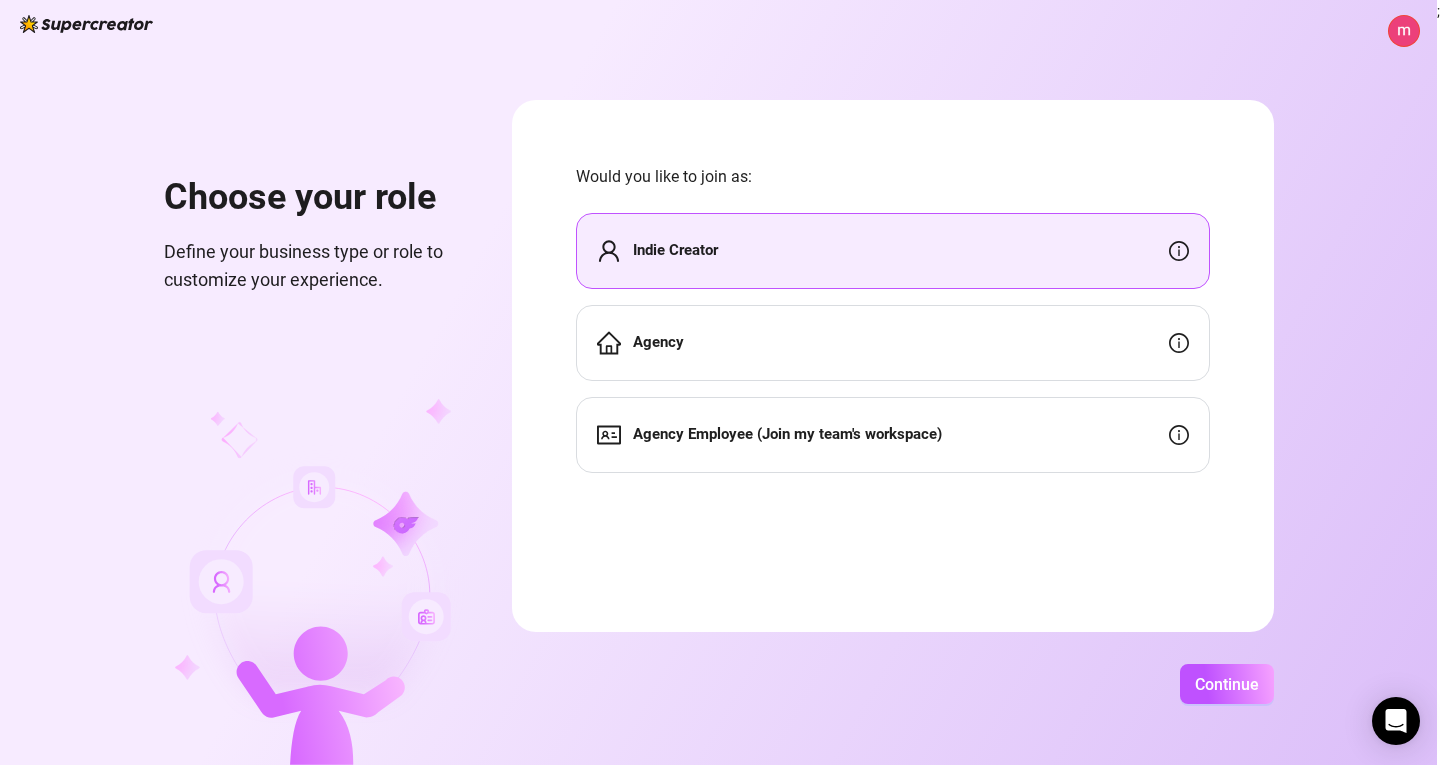 click on "Agency" at bounding box center (893, 343) 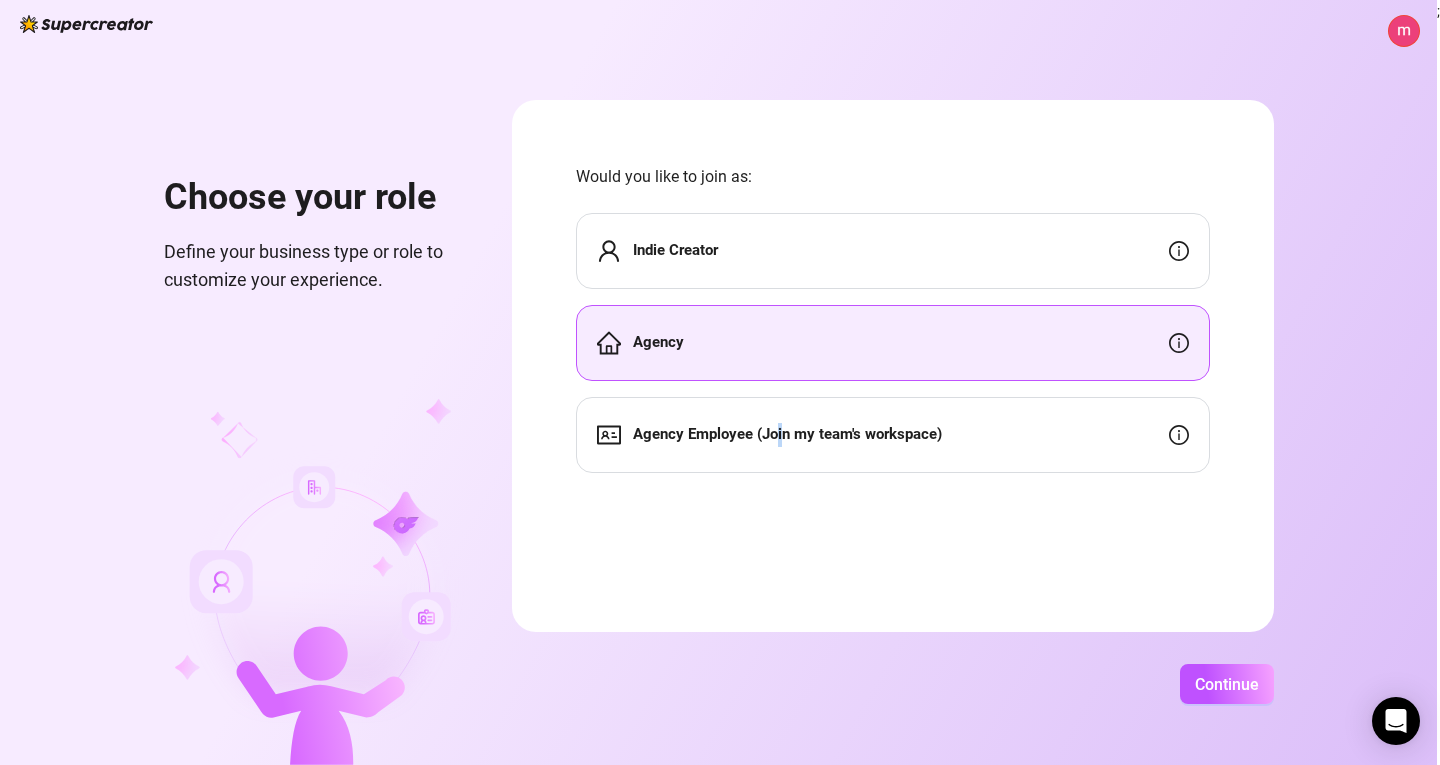 click on "Agency Employee (Join my team's workspace)" at bounding box center (787, 435) 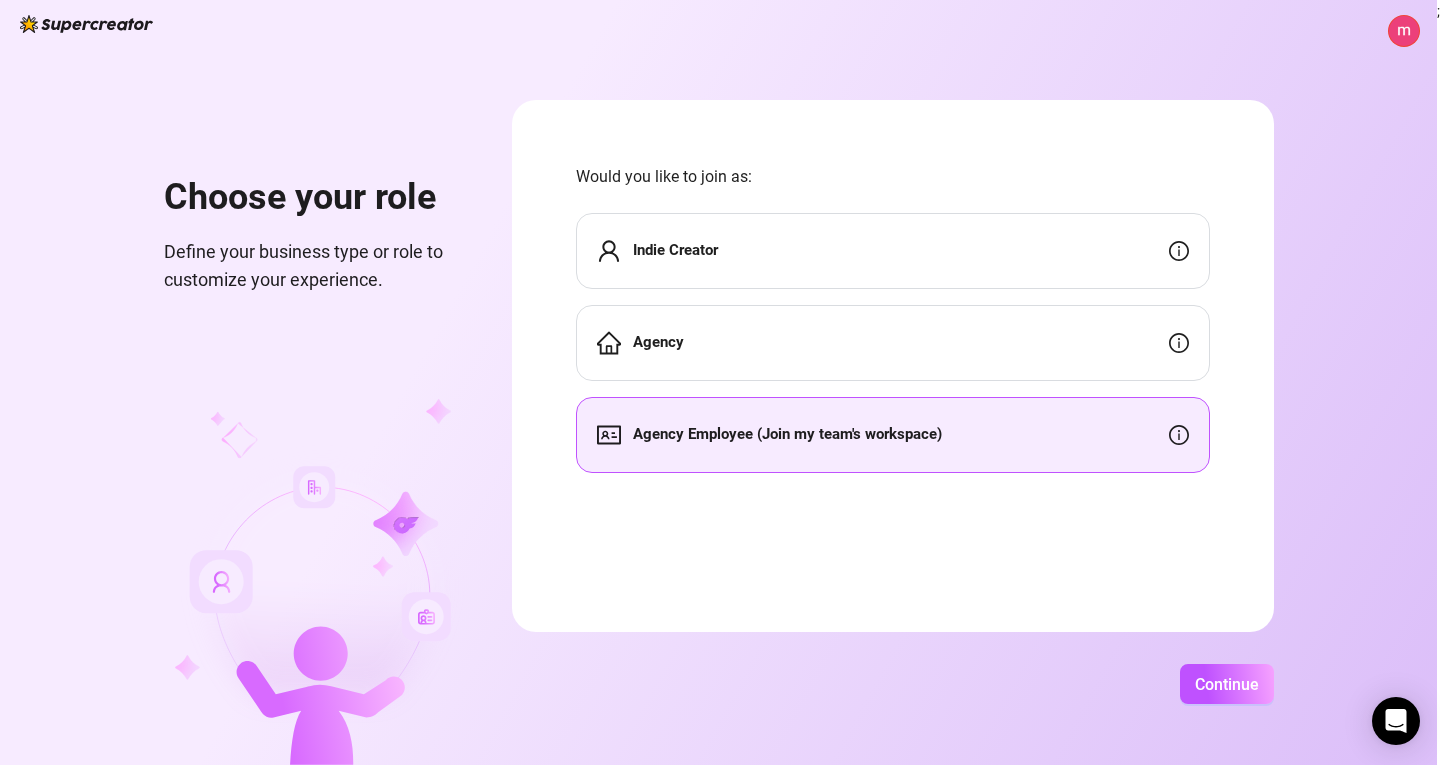 click on "Indie Creator" at bounding box center (893, 251) 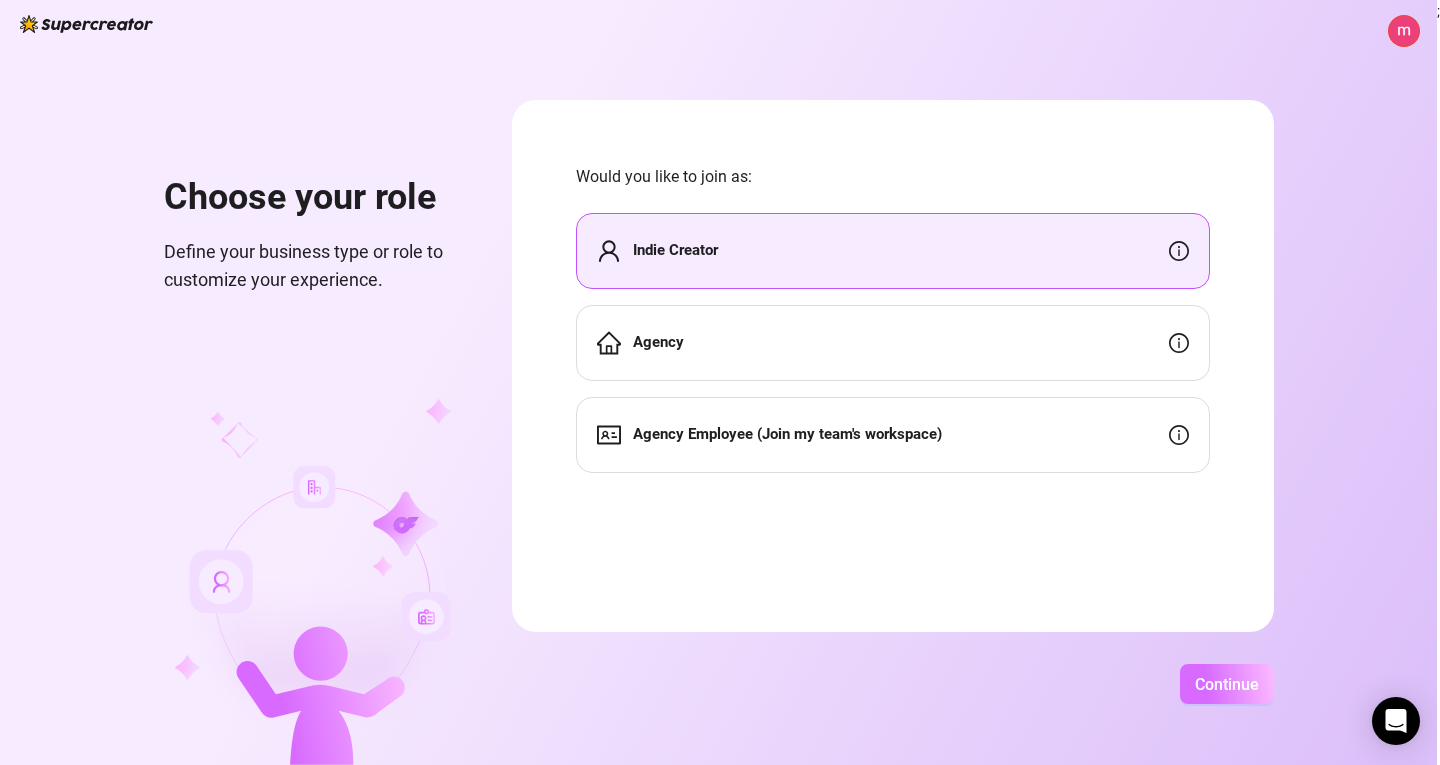 click on "Continue" at bounding box center [1227, 684] 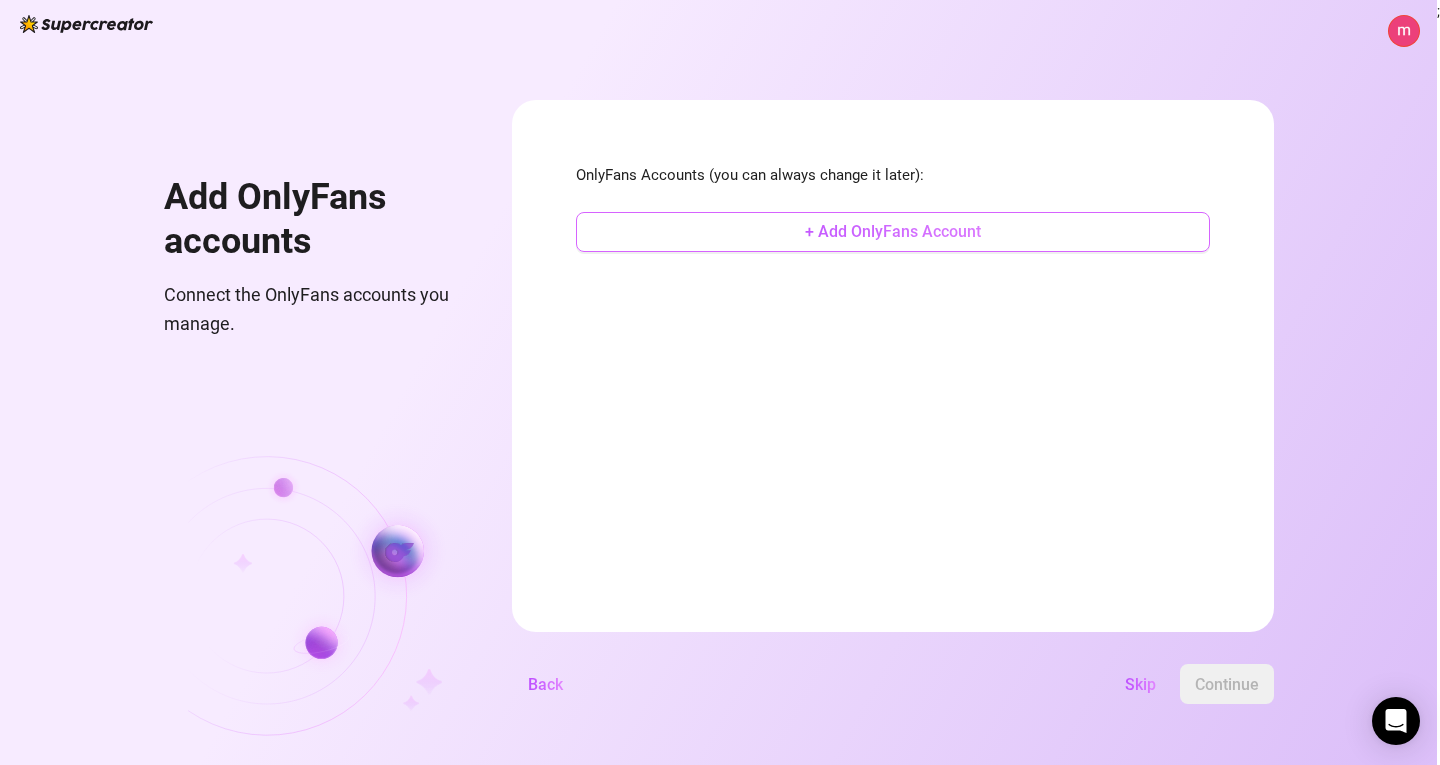 click on "+ Add OnlyFans Account" at bounding box center (893, 232) 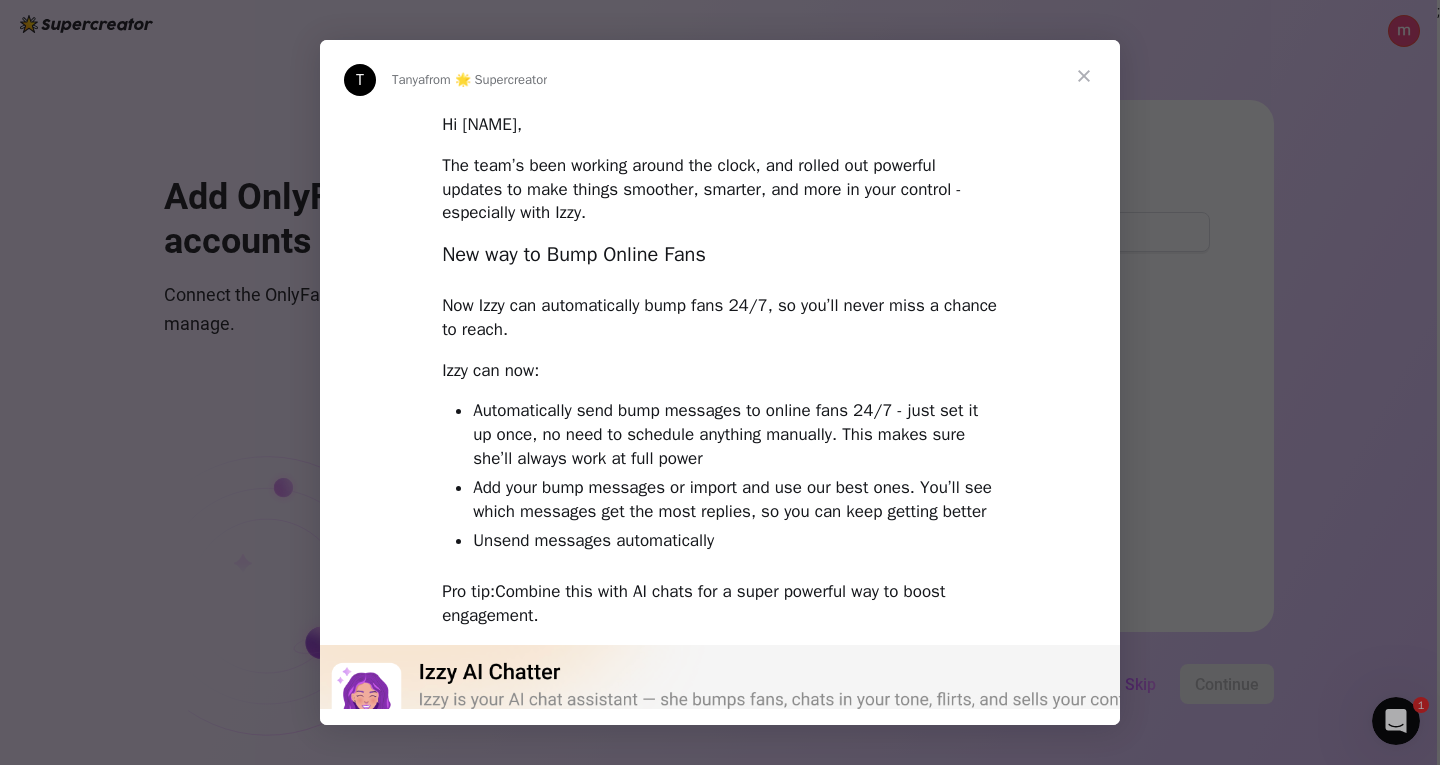 scroll, scrollTop: 0, scrollLeft: 0, axis: both 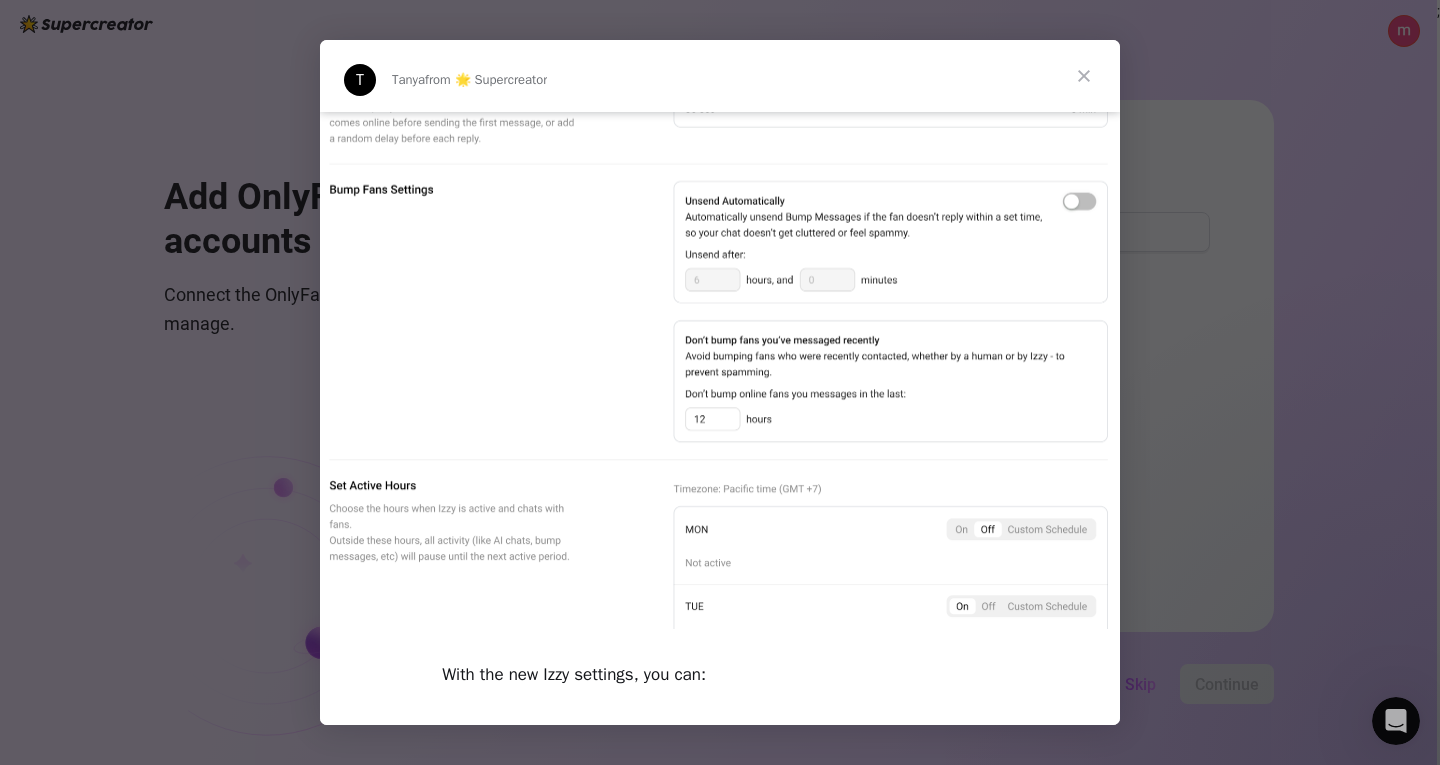 click at bounding box center (1084, 76) 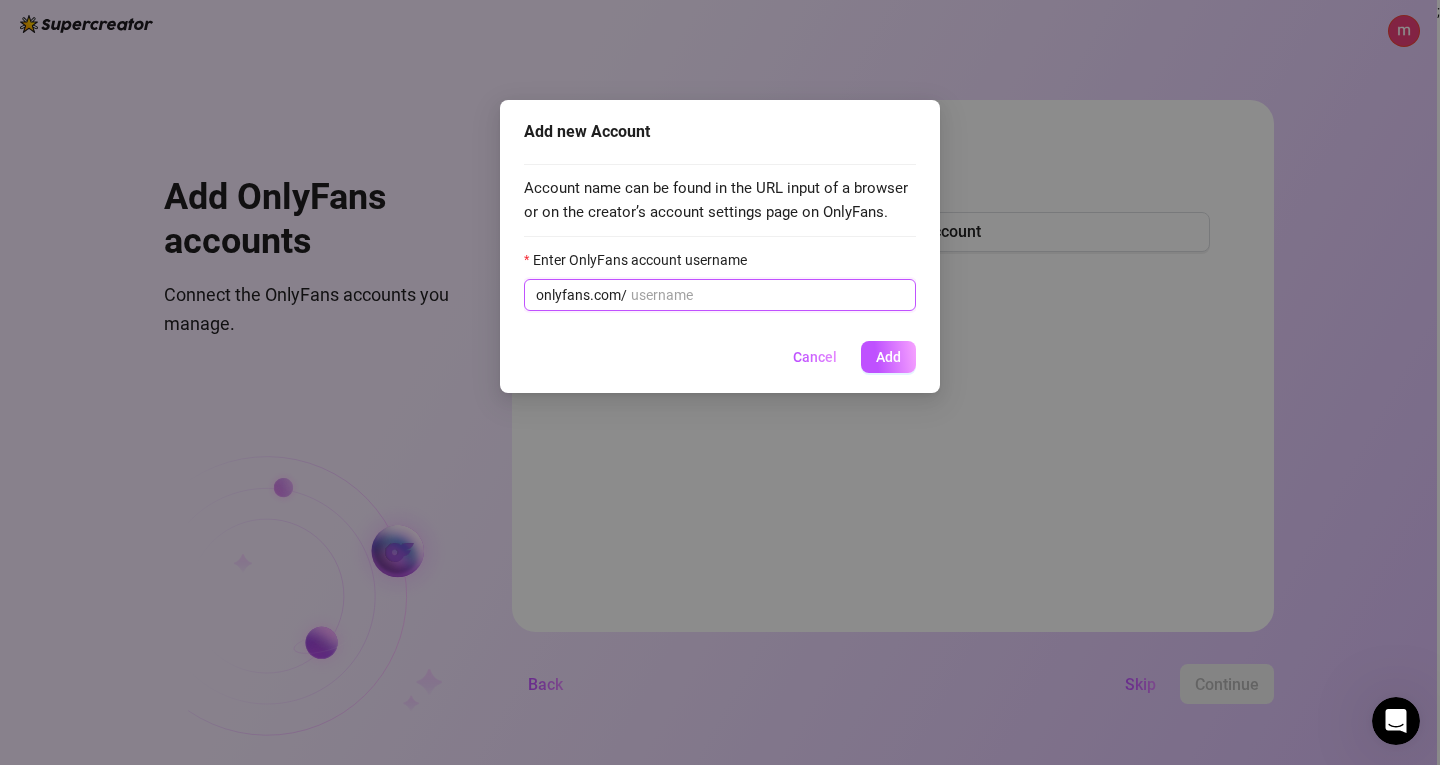 click on "Enter OnlyFans account username" at bounding box center [767, 295] 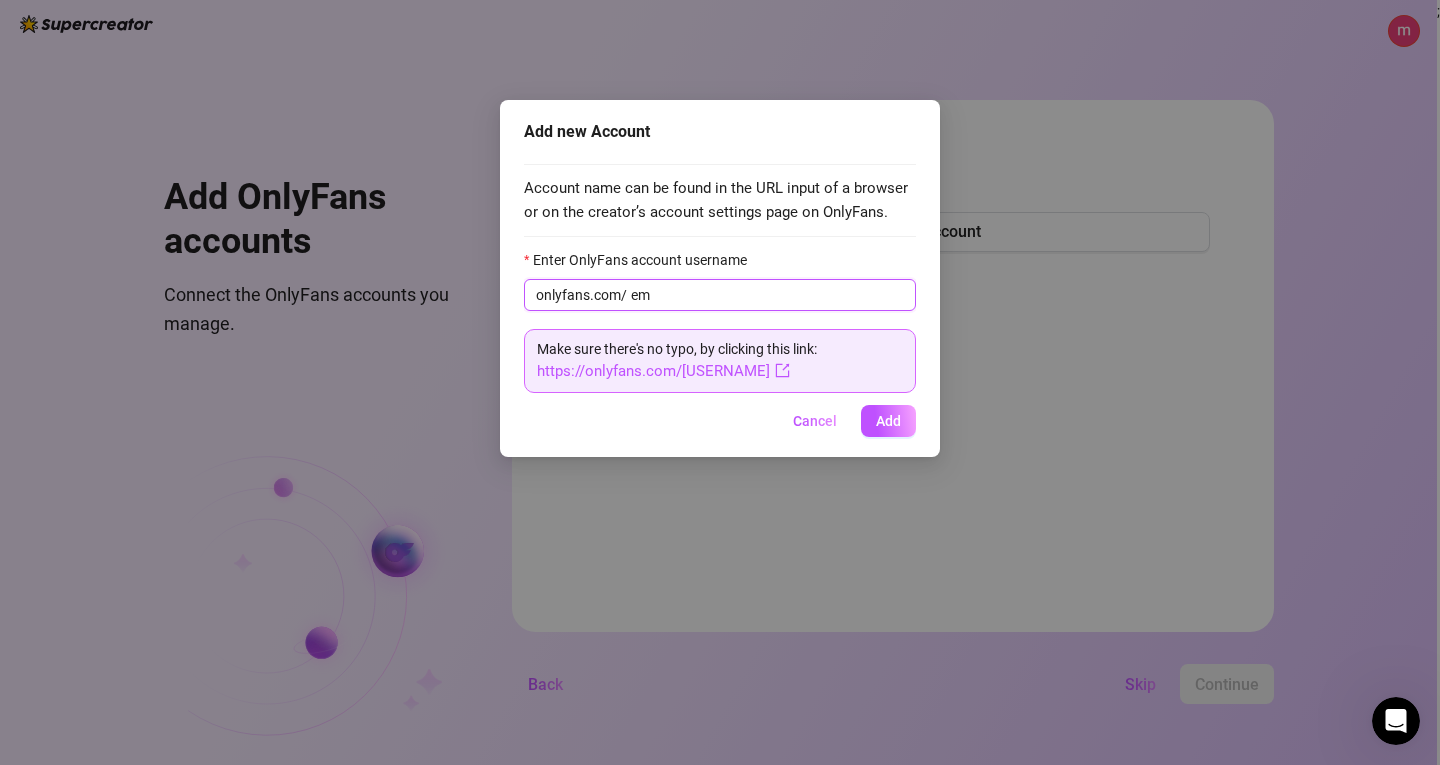 type on "e" 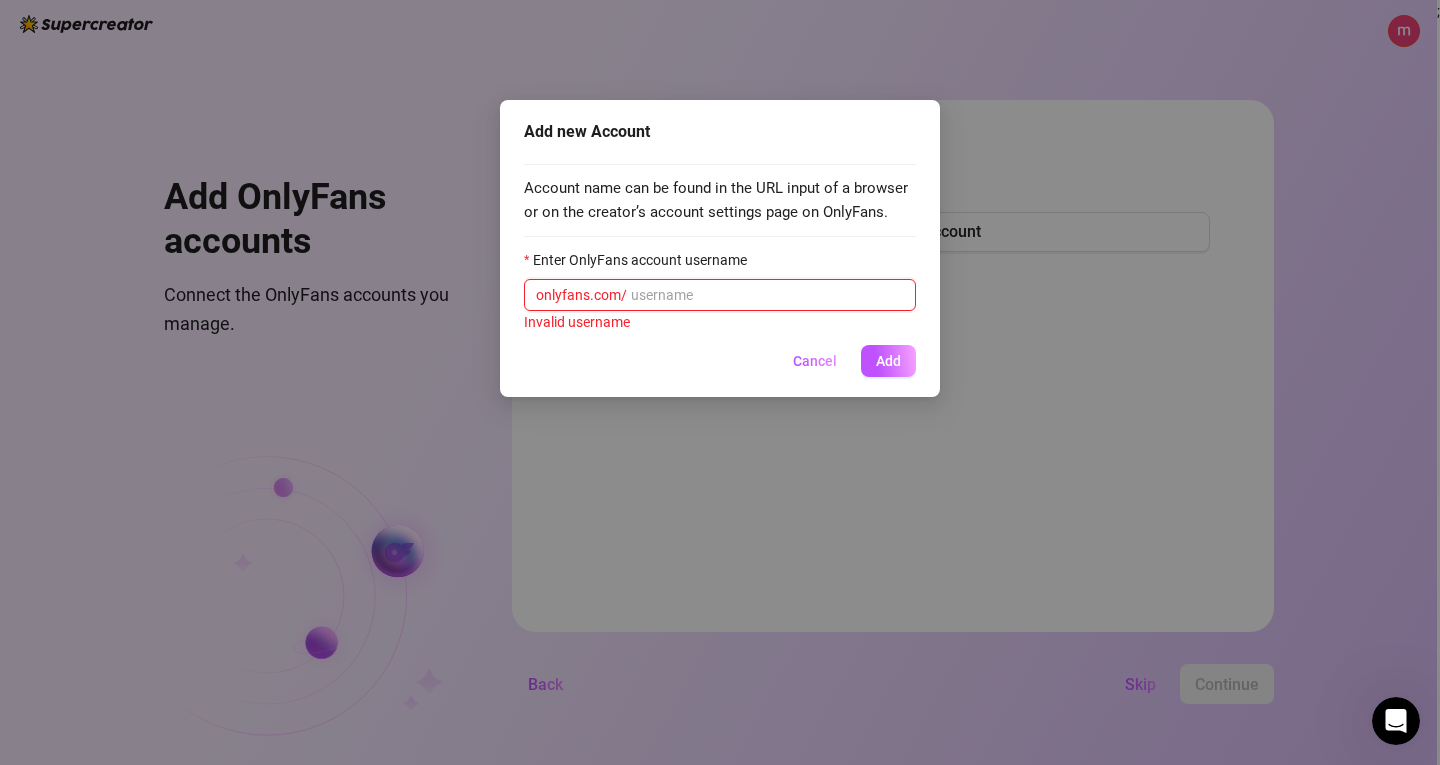 paste on "SugarBaby🍭" 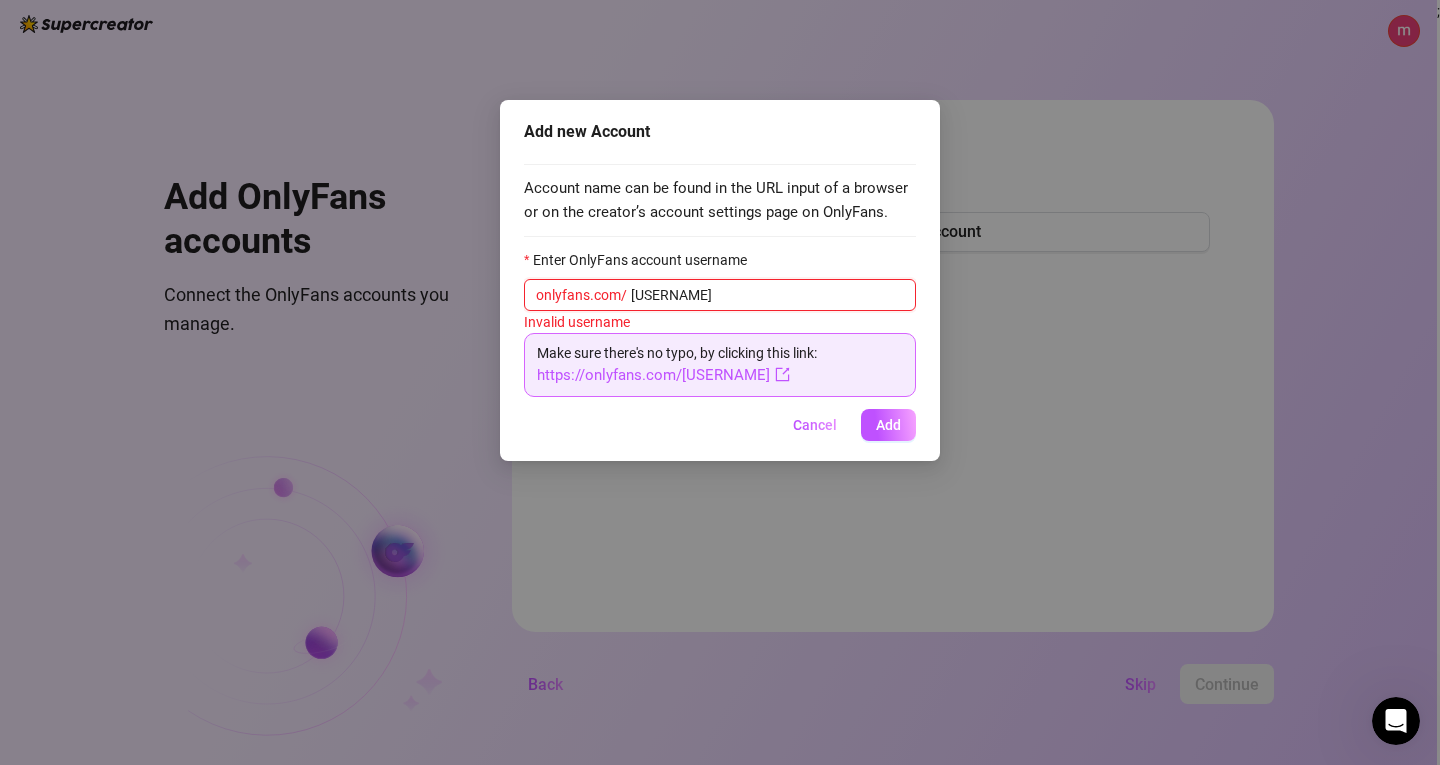 paste on "emma_lollipop" 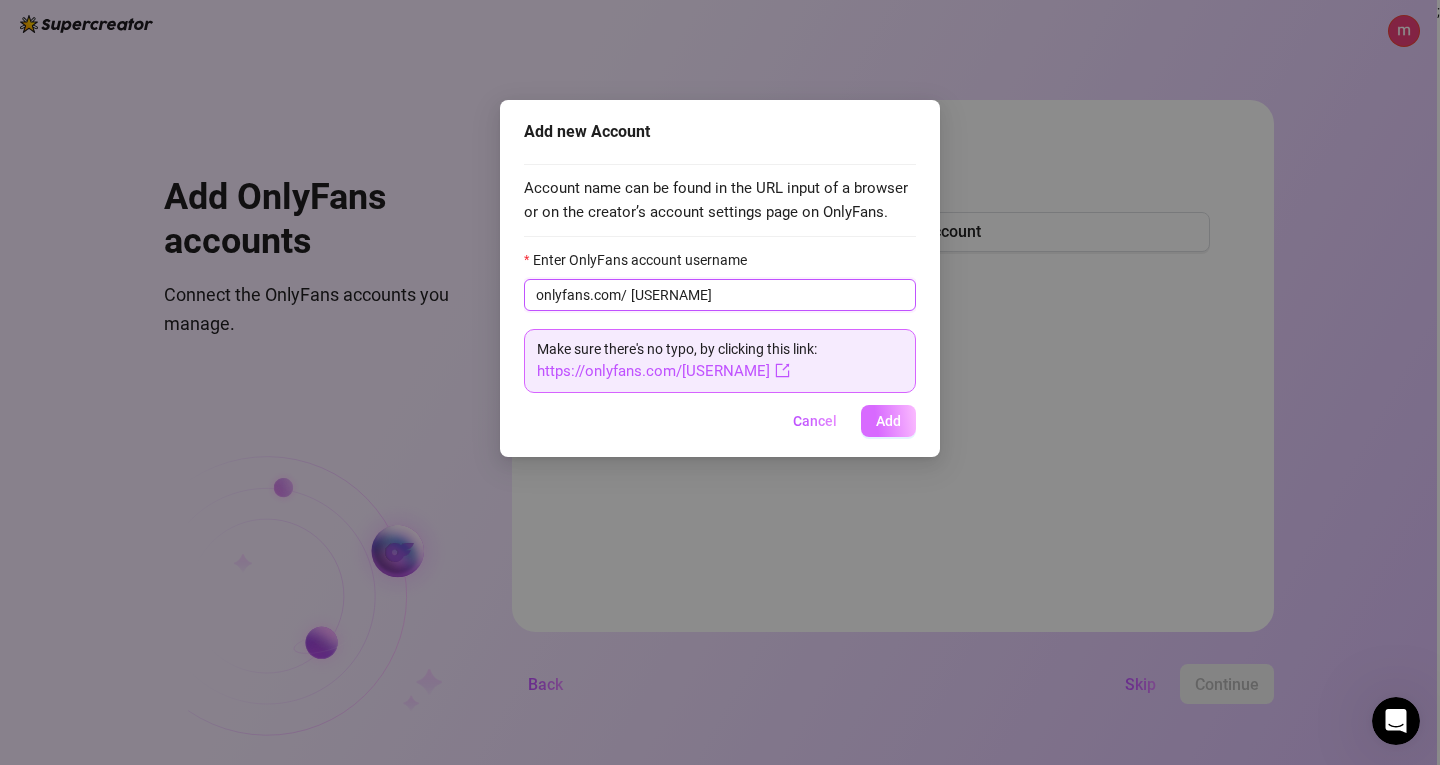 type on "emma_lollipop" 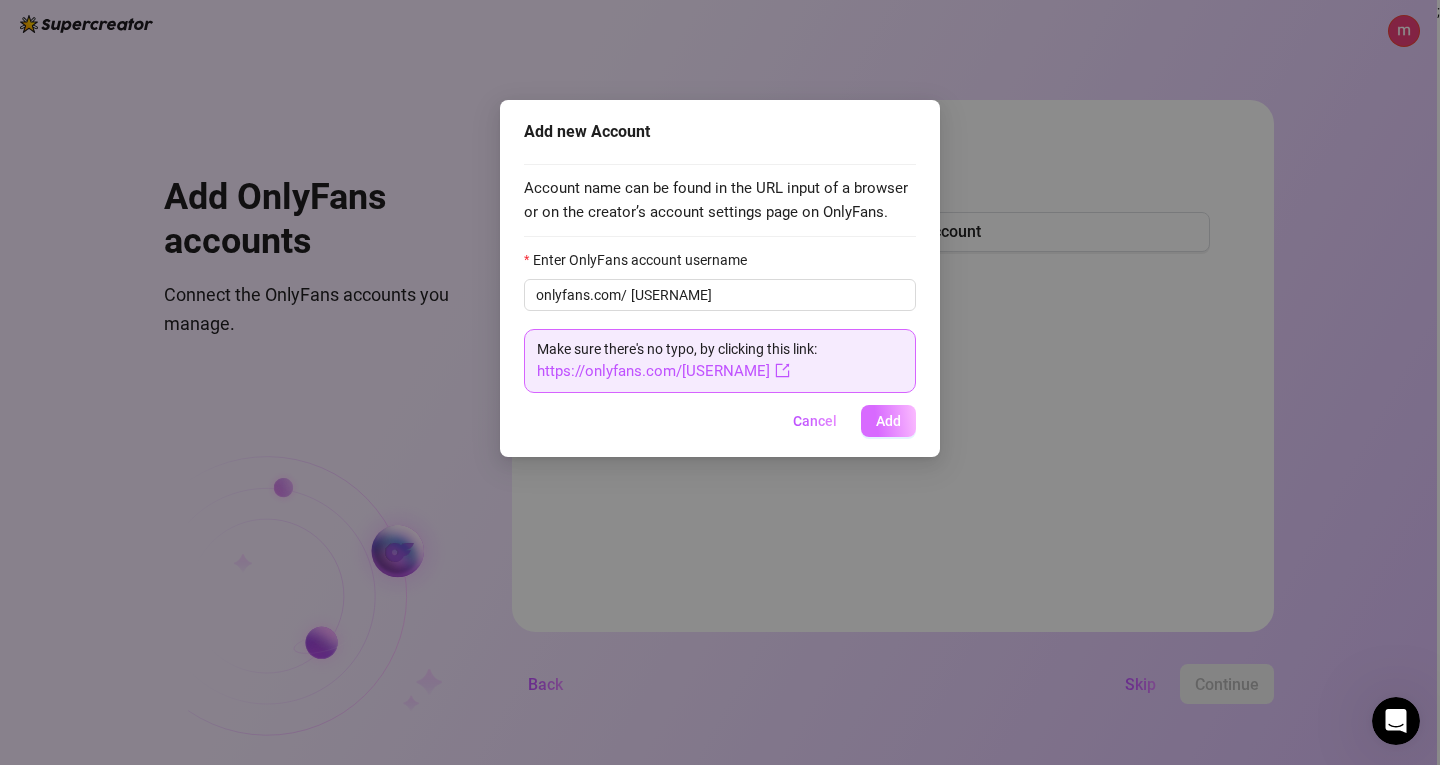 click on "Add" at bounding box center (888, 421) 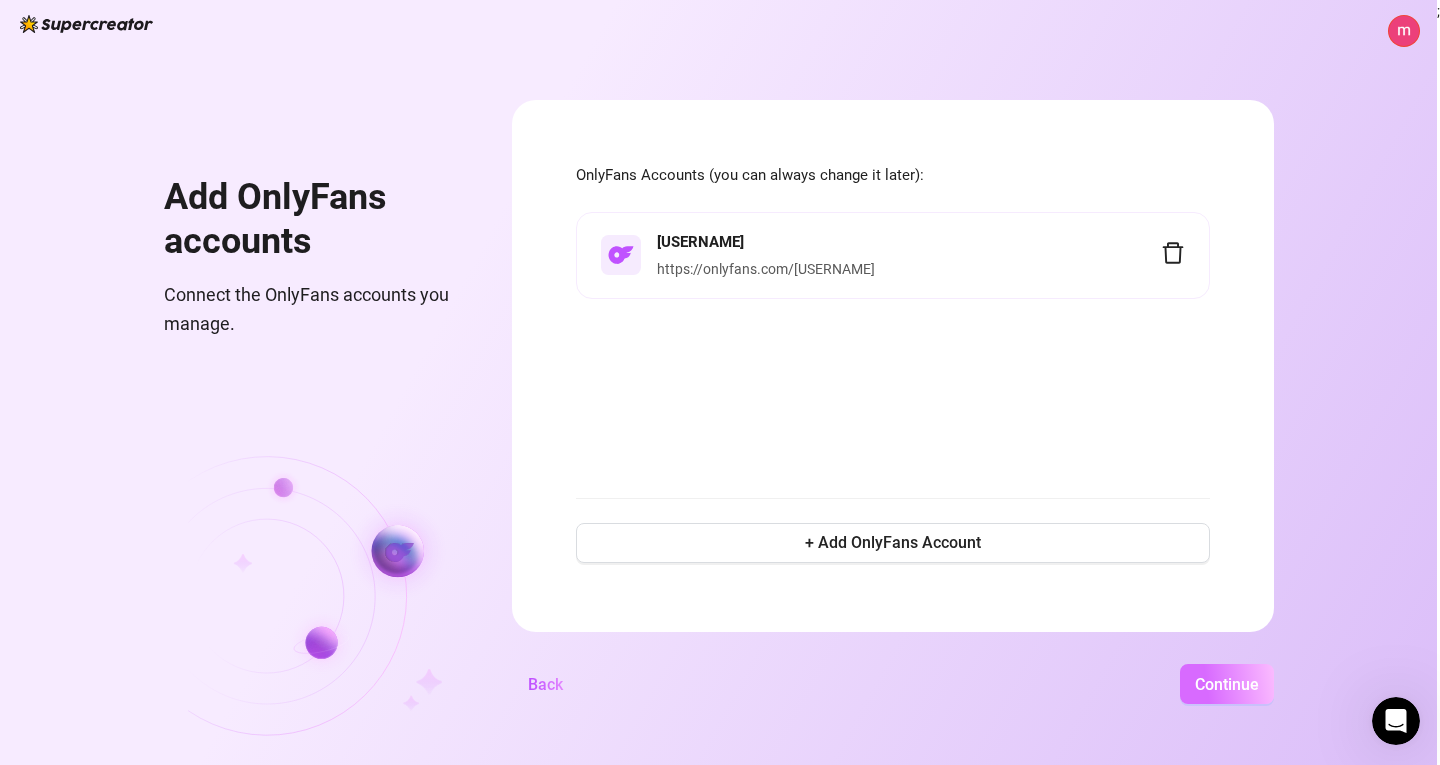 click on "Continue" at bounding box center [1227, 684] 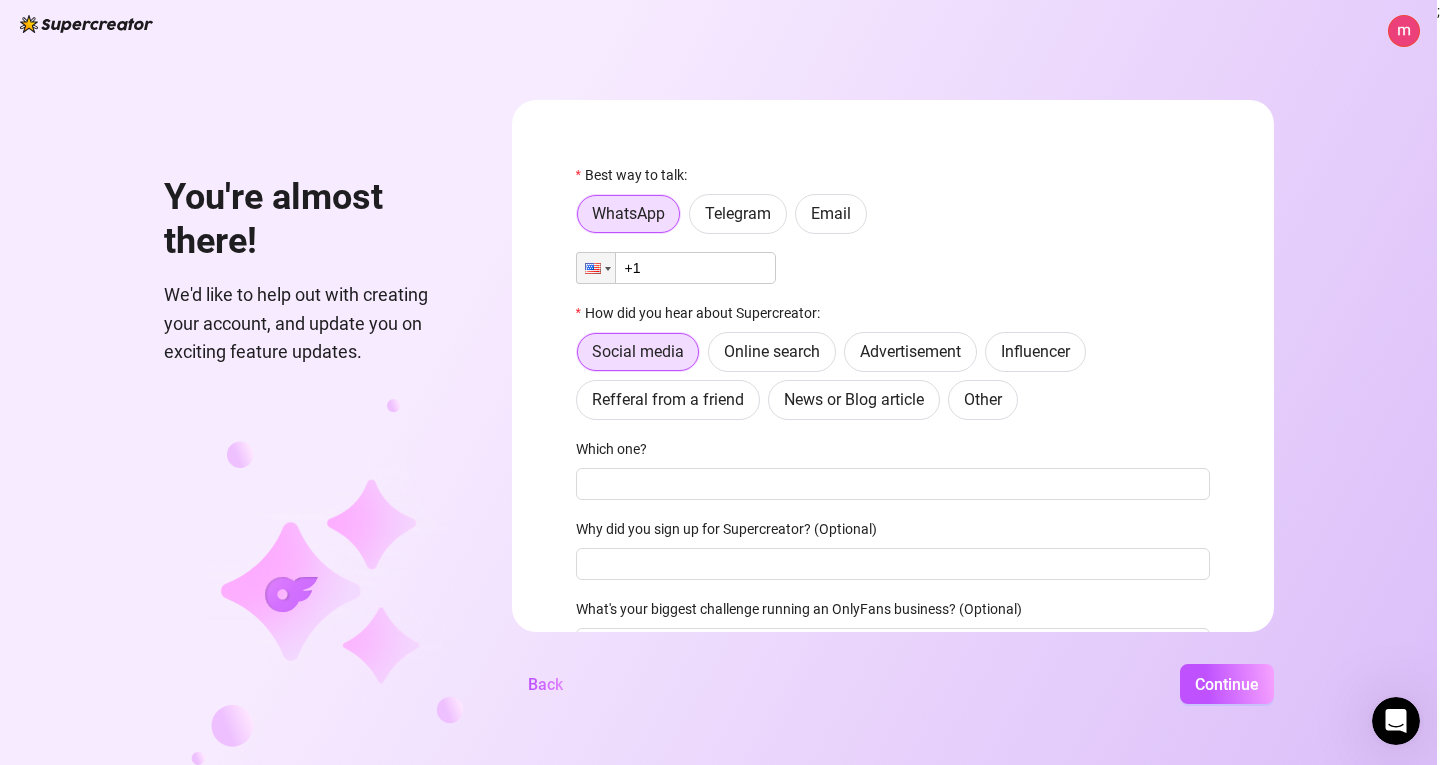 click on "+1" at bounding box center (676, 268) 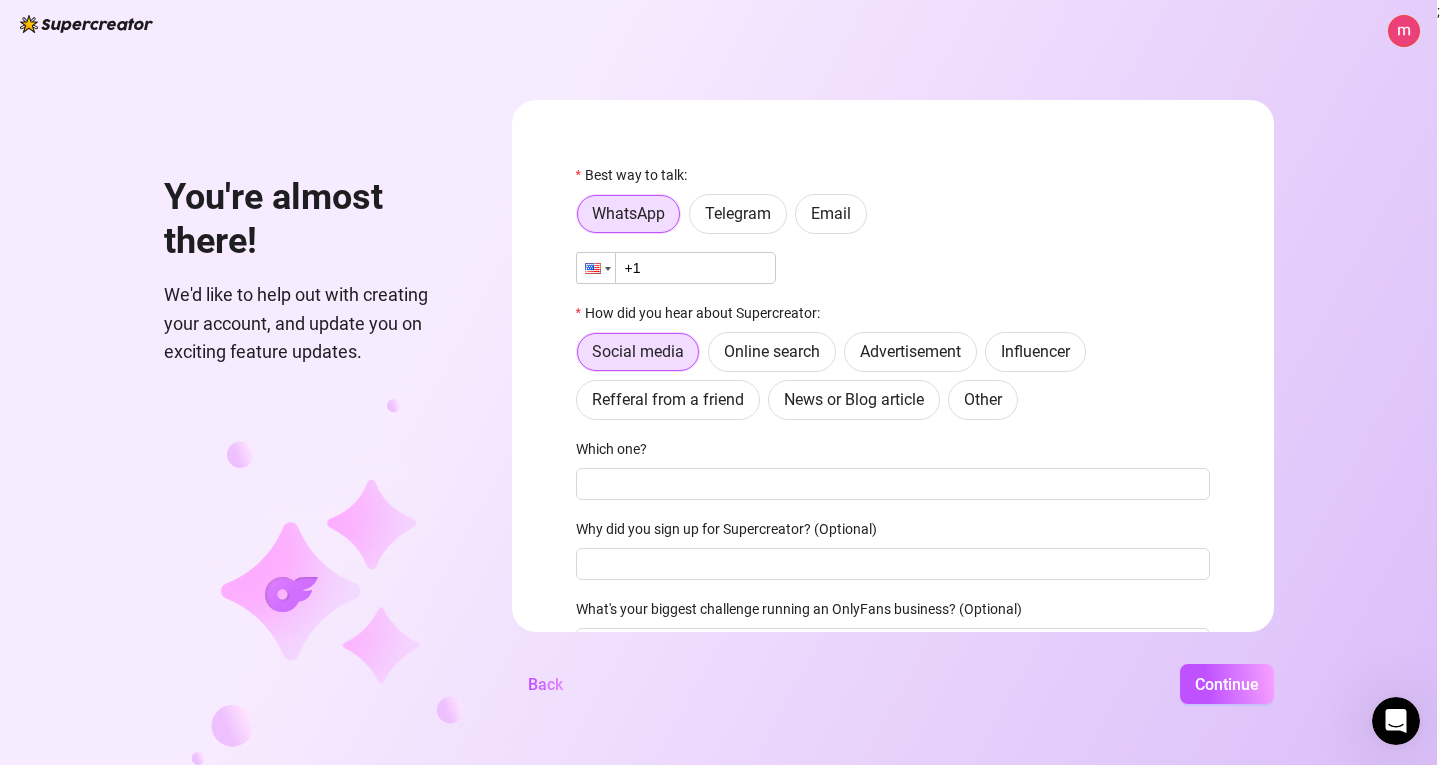 click at bounding box center (596, 268) 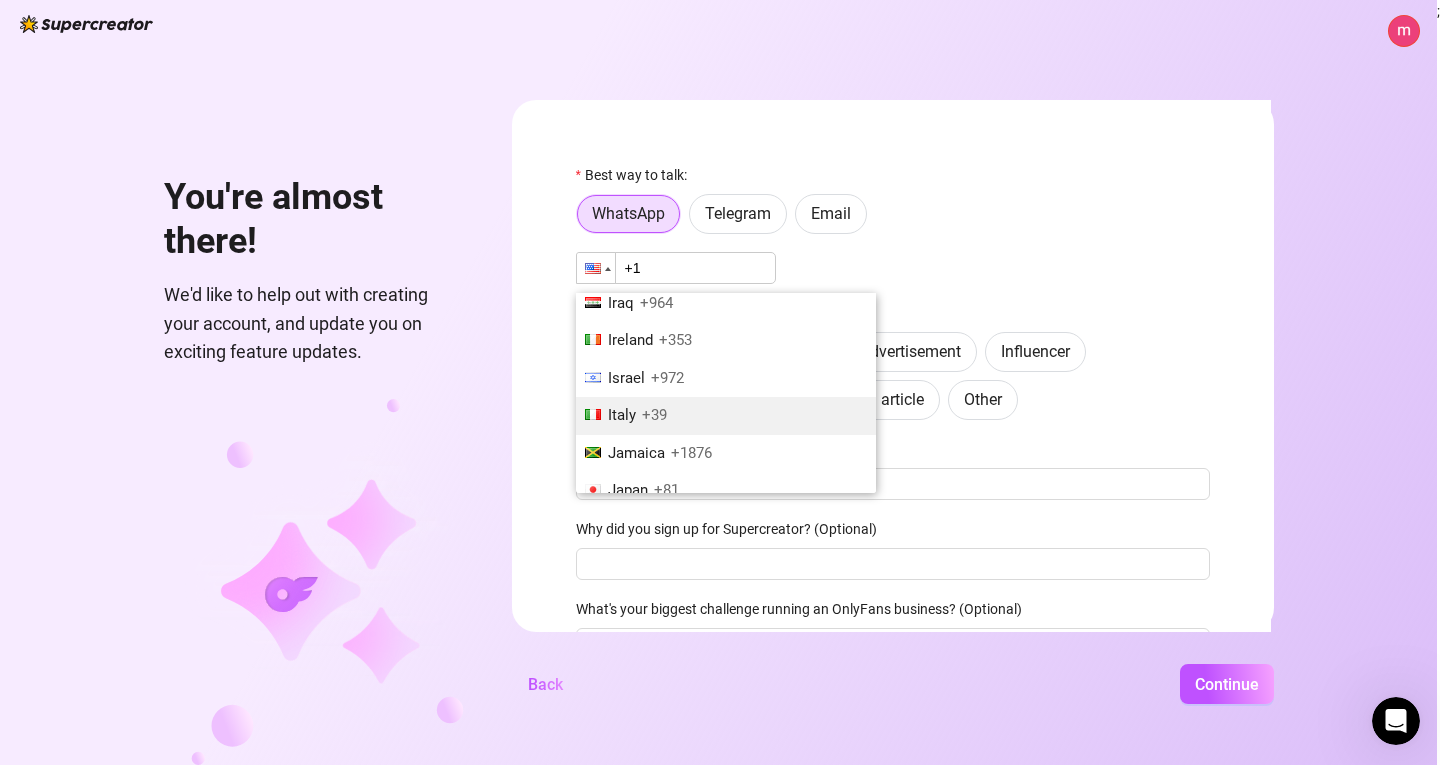 scroll, scrollTop: 3436, scrollLeft: 0, axis: vertical 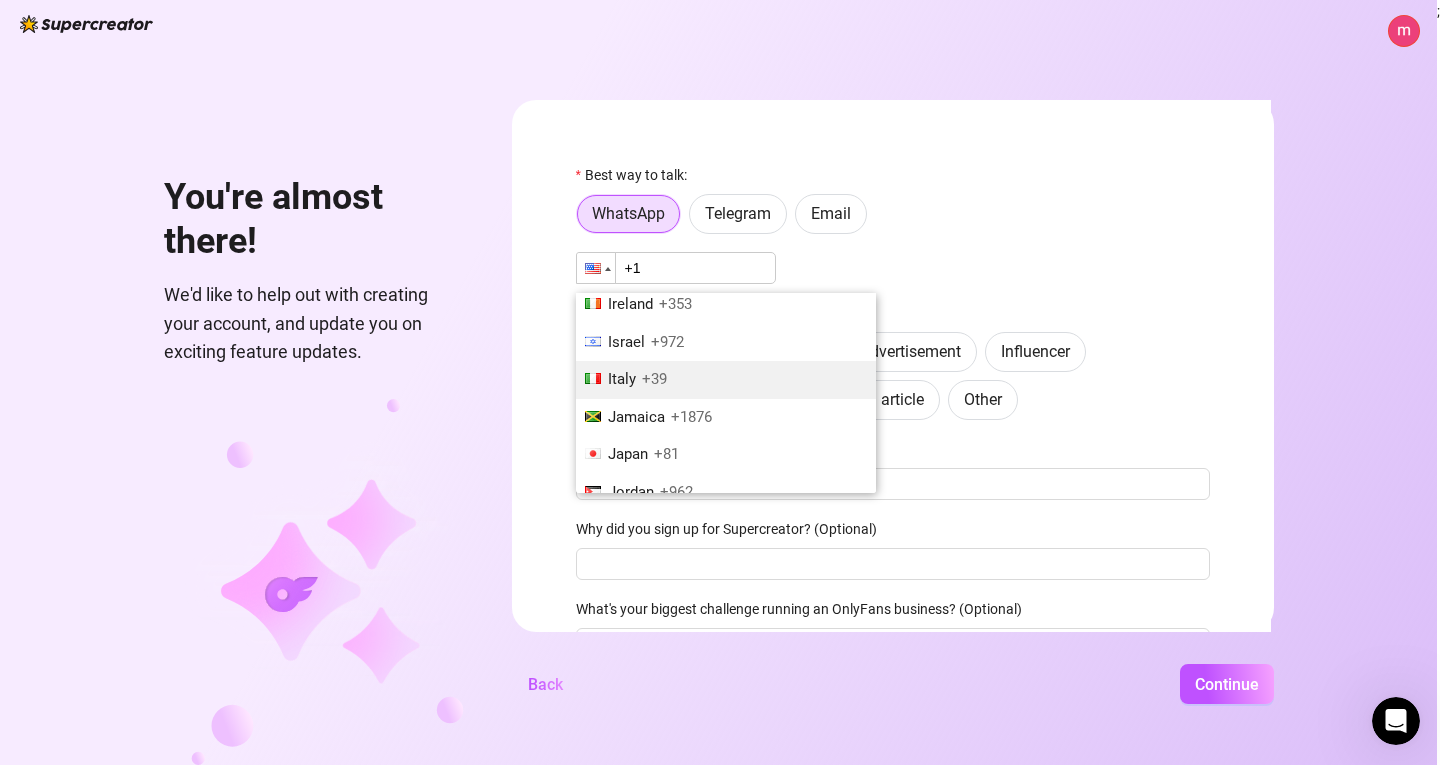 click on "+39" at bounding box center (654, 379) 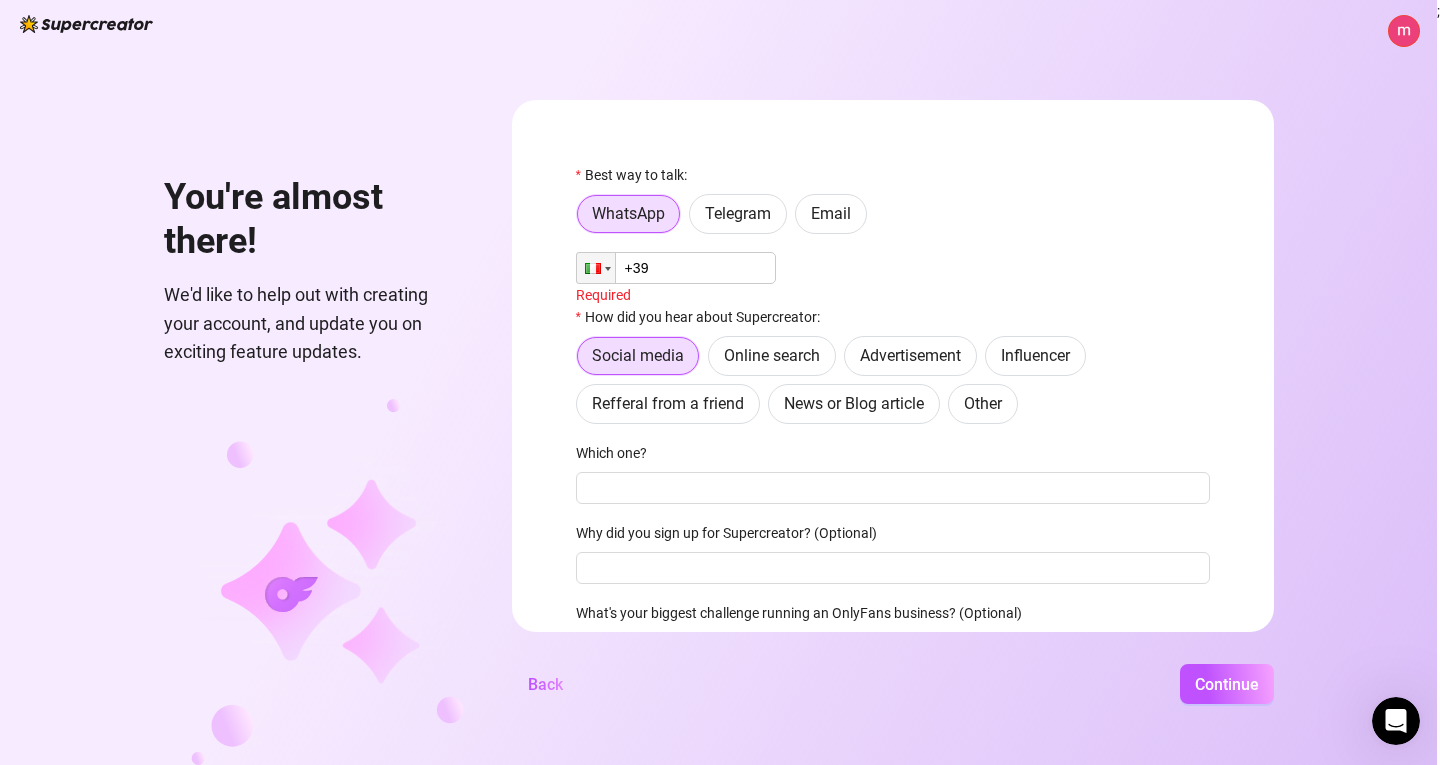 click on "+39" at bounding box center (676, 268) 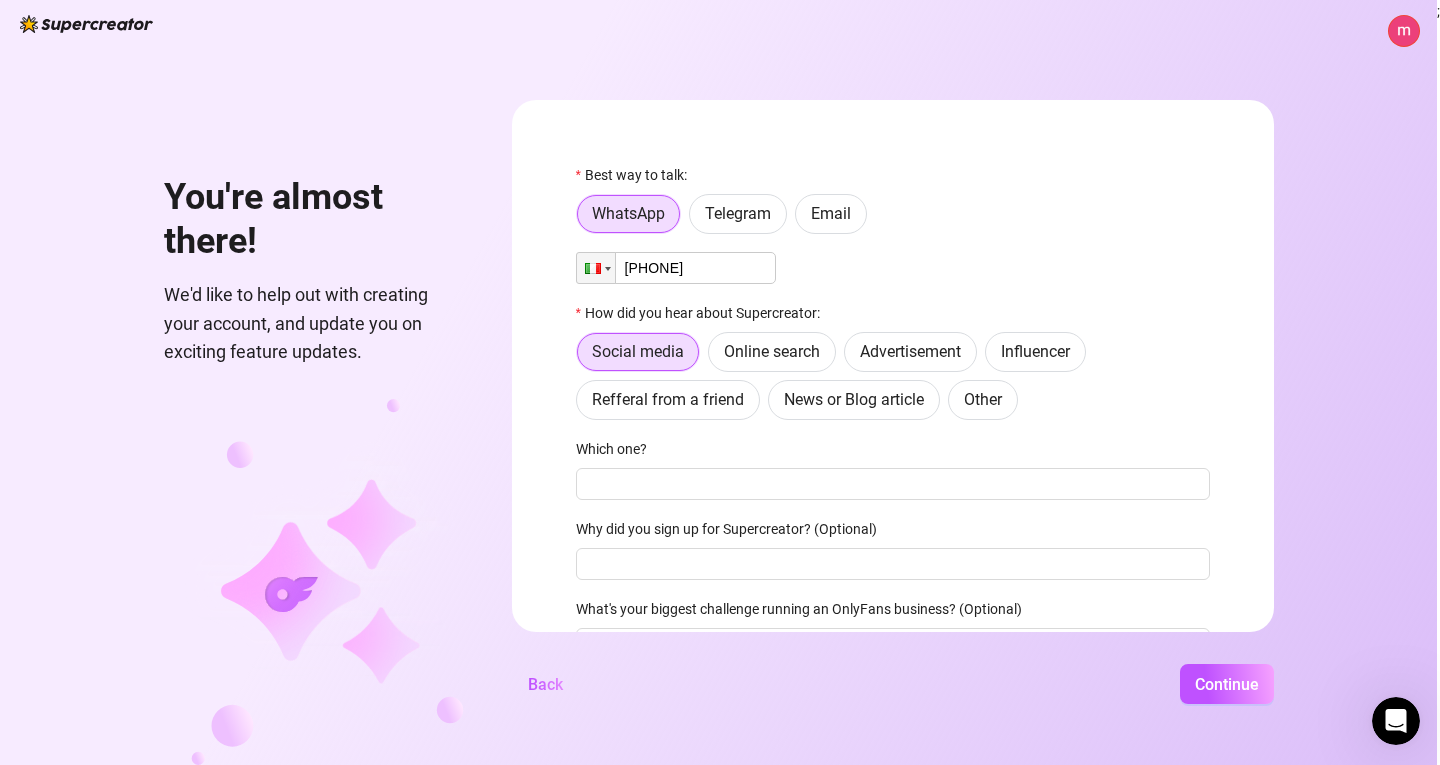 type on "+39 370 3657079" 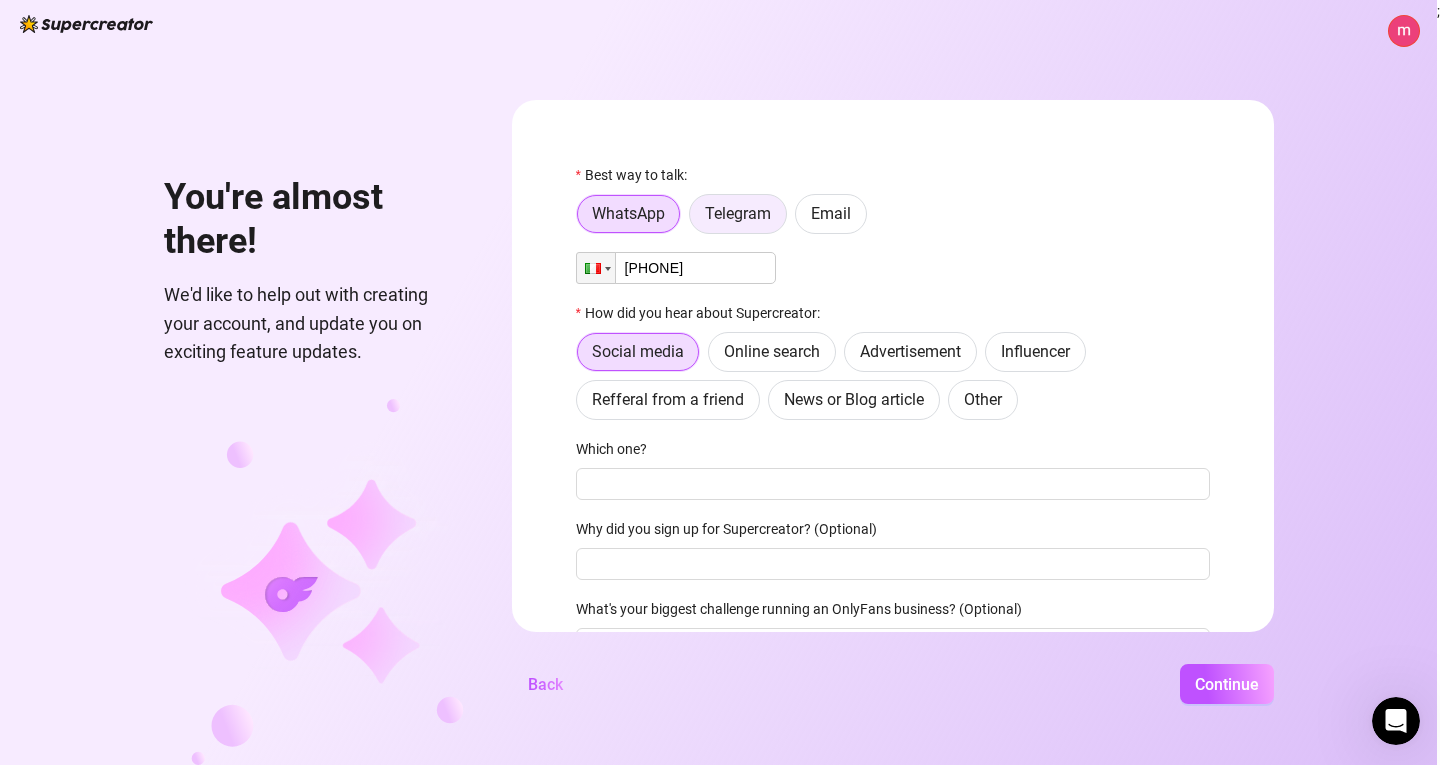 click on "Telegram" at bounding box center [738, 213] 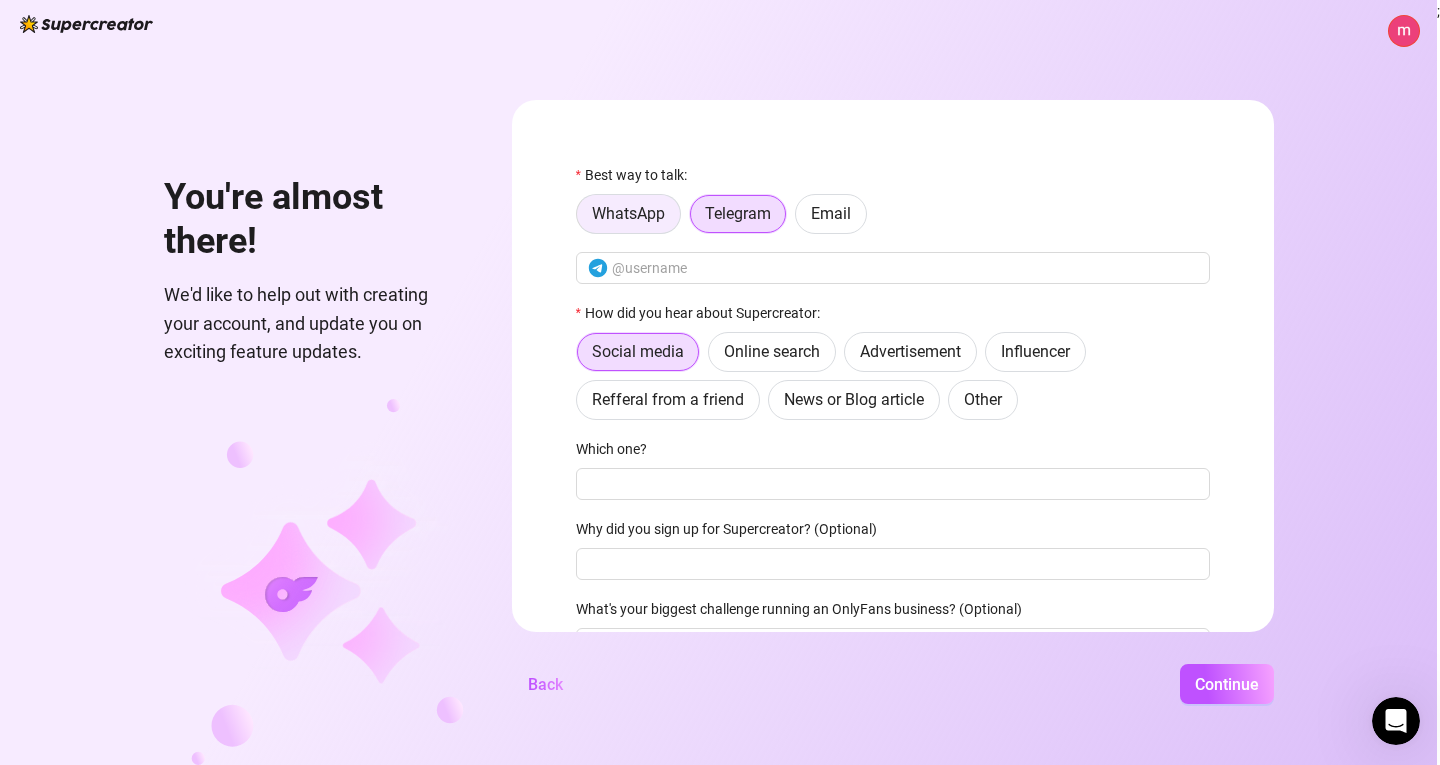 click on "WhatsApp" at bounding box center [628, 214] 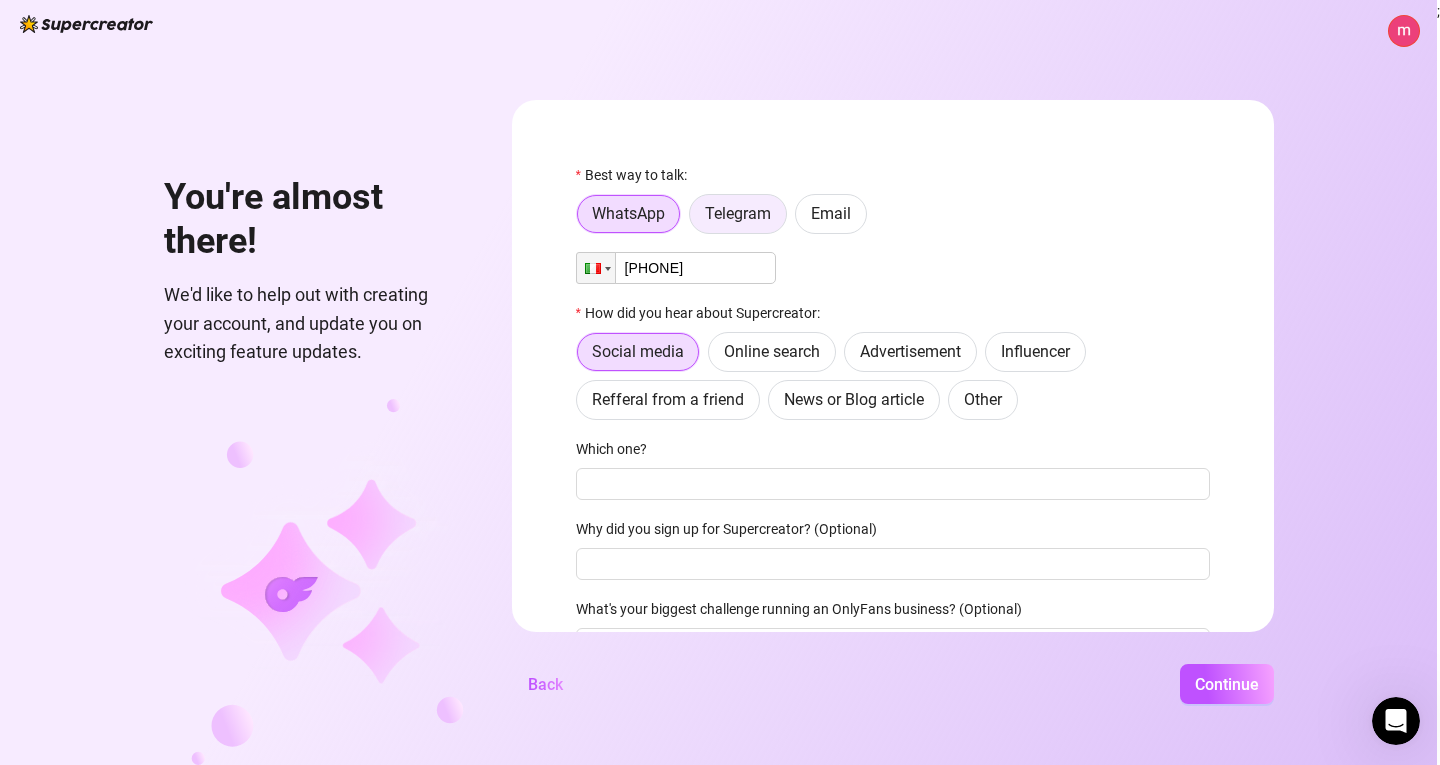 click on "Telegram" at bounding box center [738, 213] 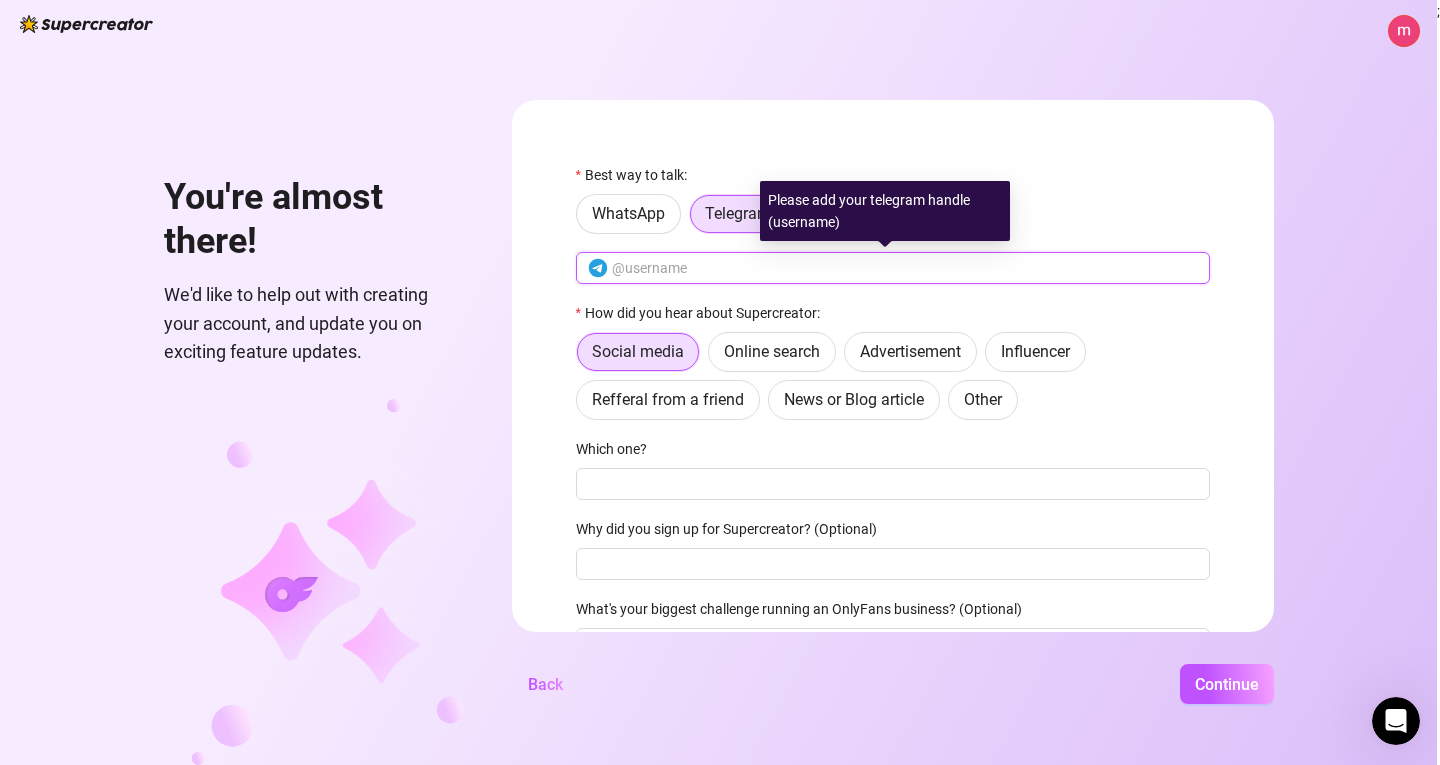 click at bounding box center (905, 268) 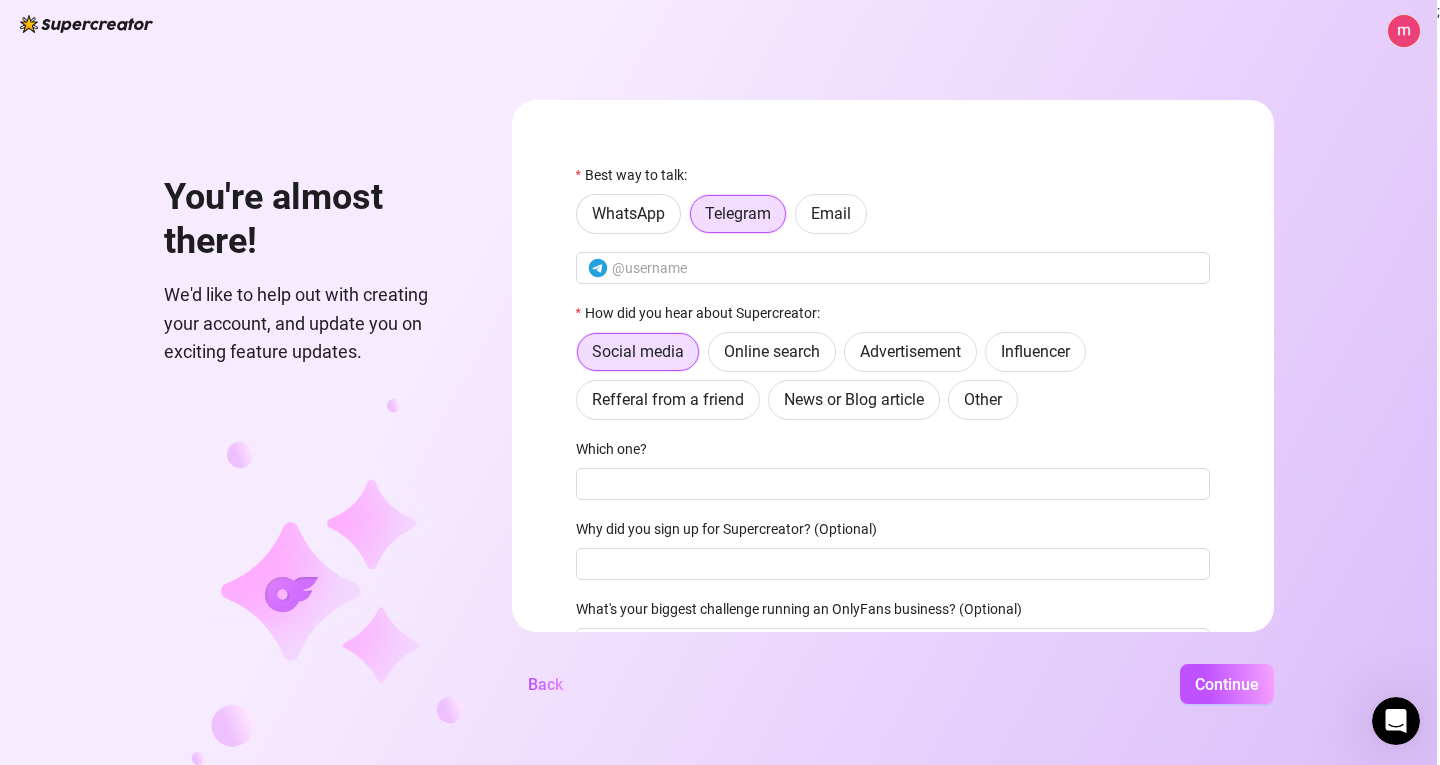 click on "WhatsApp Telegram Email" at bounding box center (893, 214) 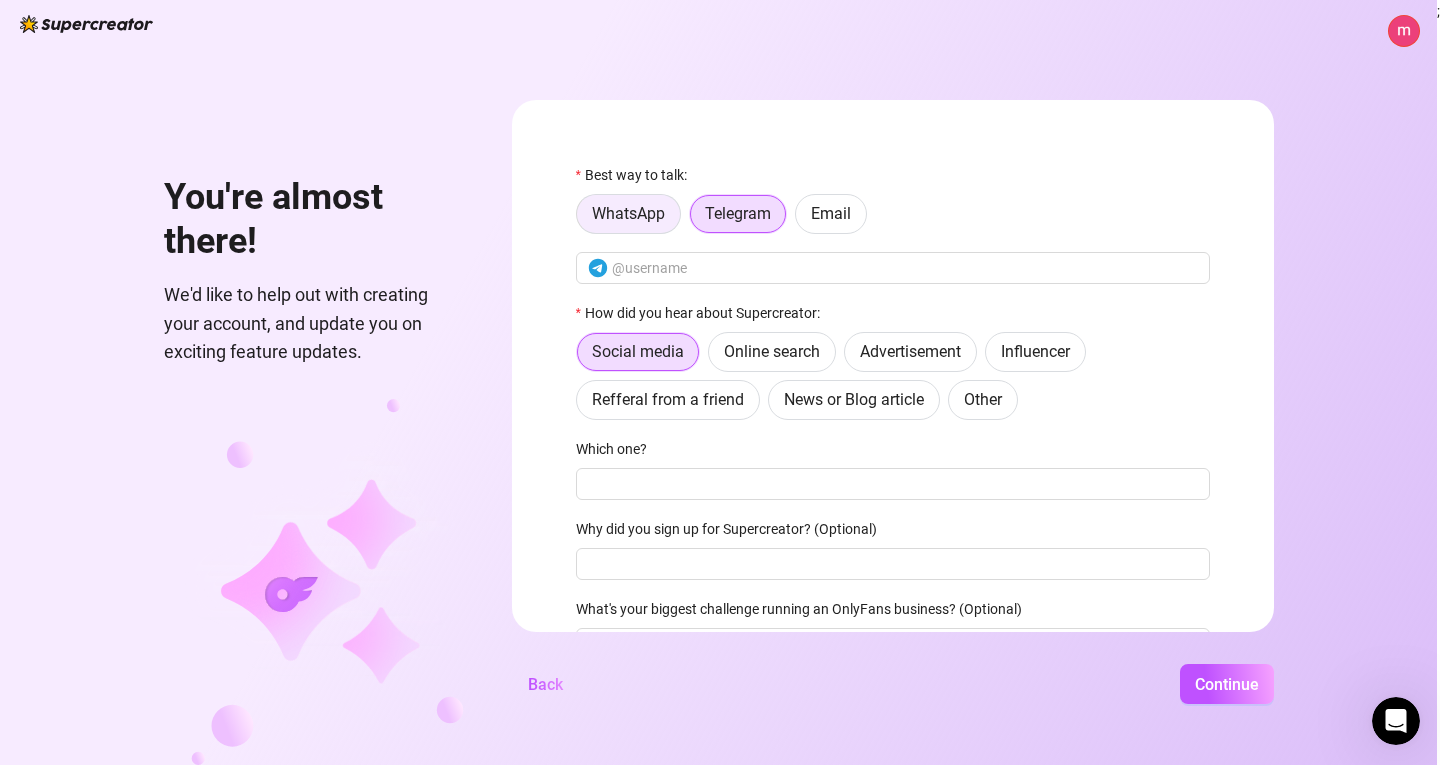 click on "WhatsApp" at bounding box center [628, 213] 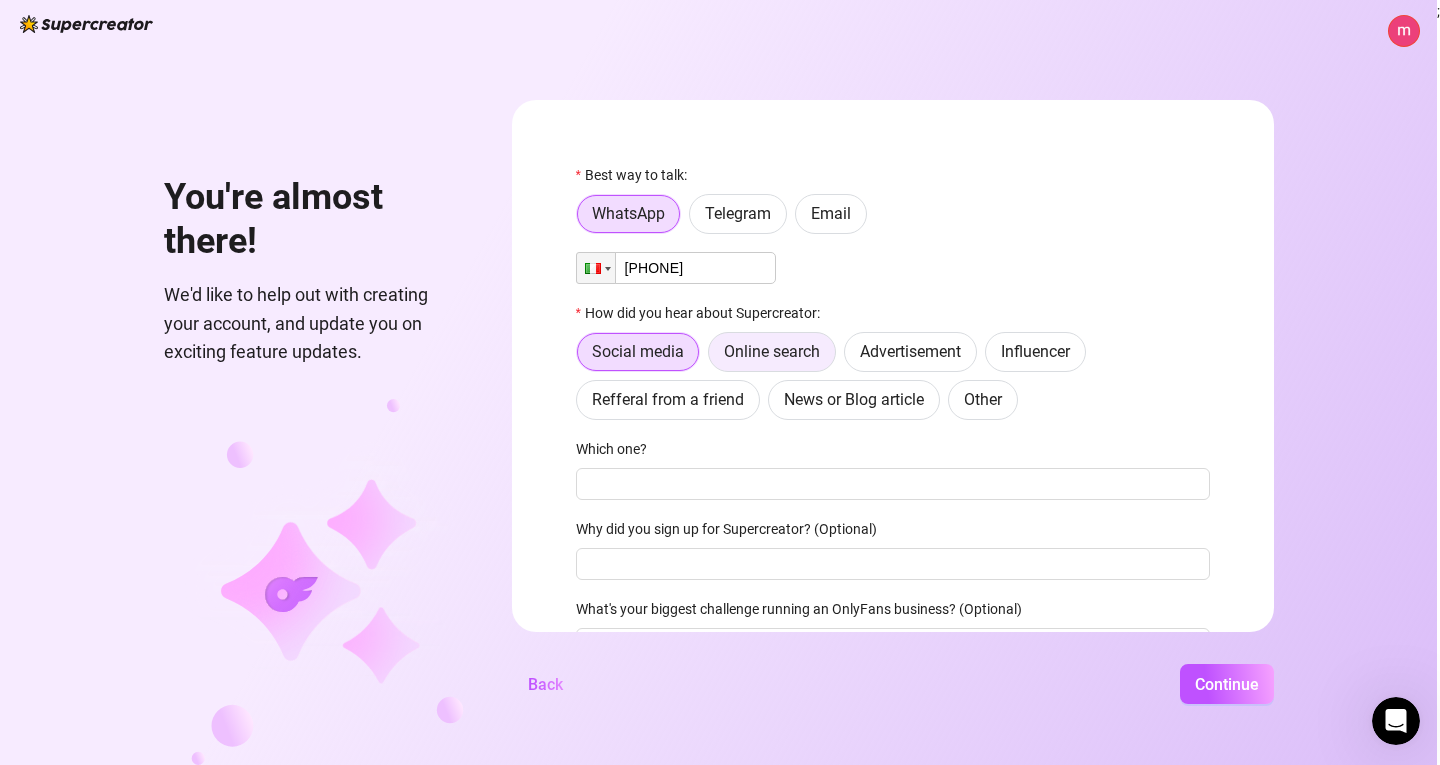 click on "Online search" at bounding box center [772, 351] 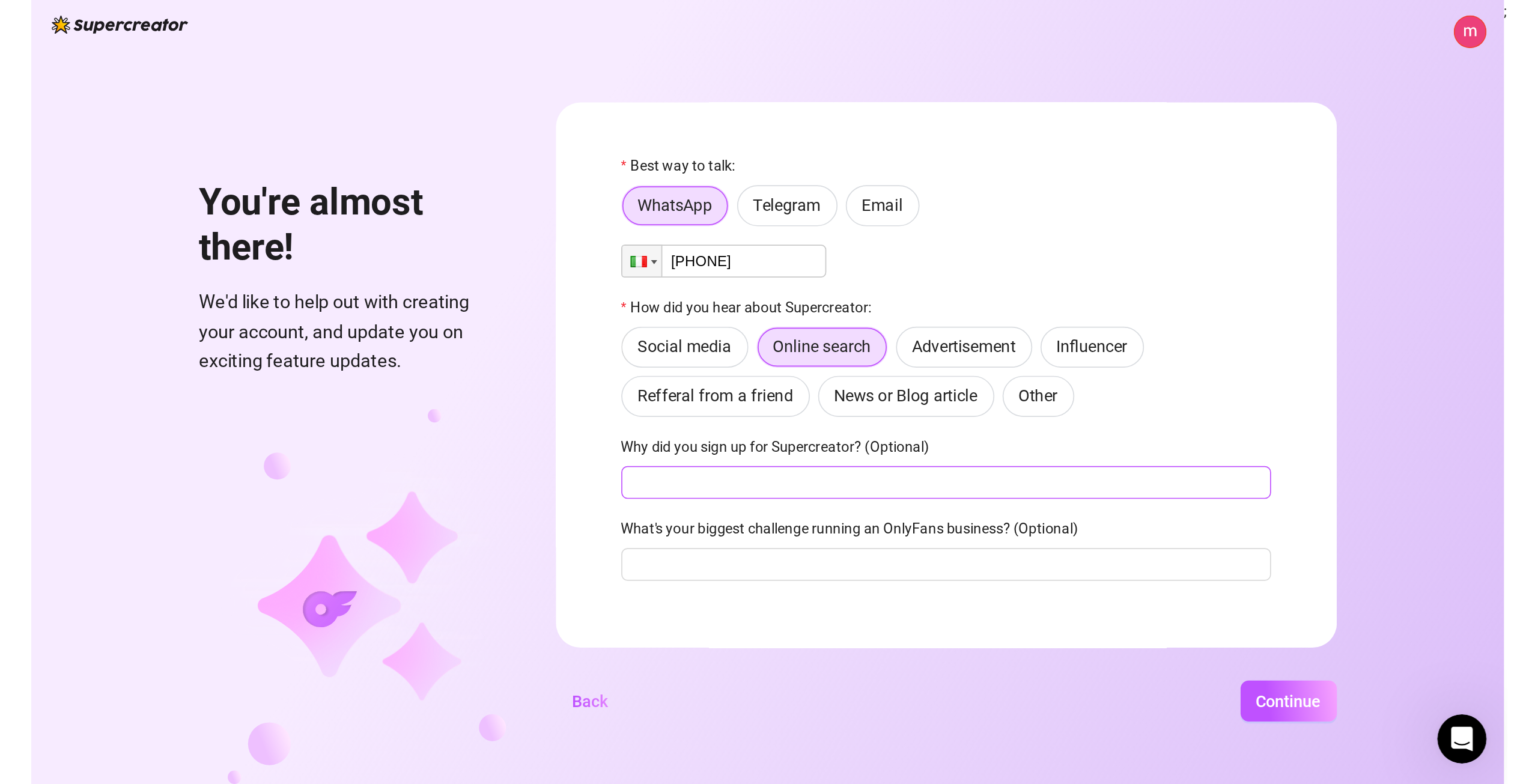 scroll, scrollTop: 19, scrollLeft: 0, axis: vertical 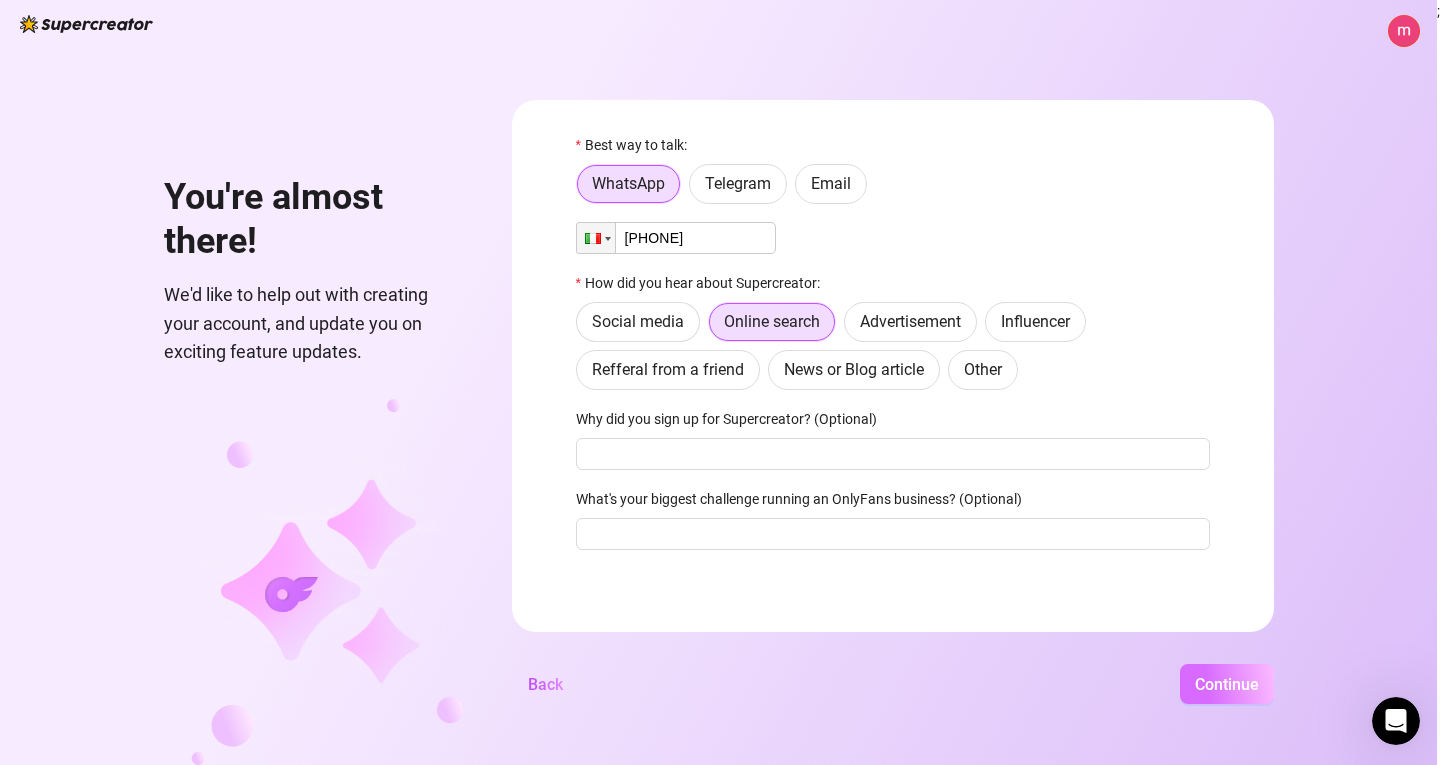 click on "Continue" at bounding box center (1227, 684) 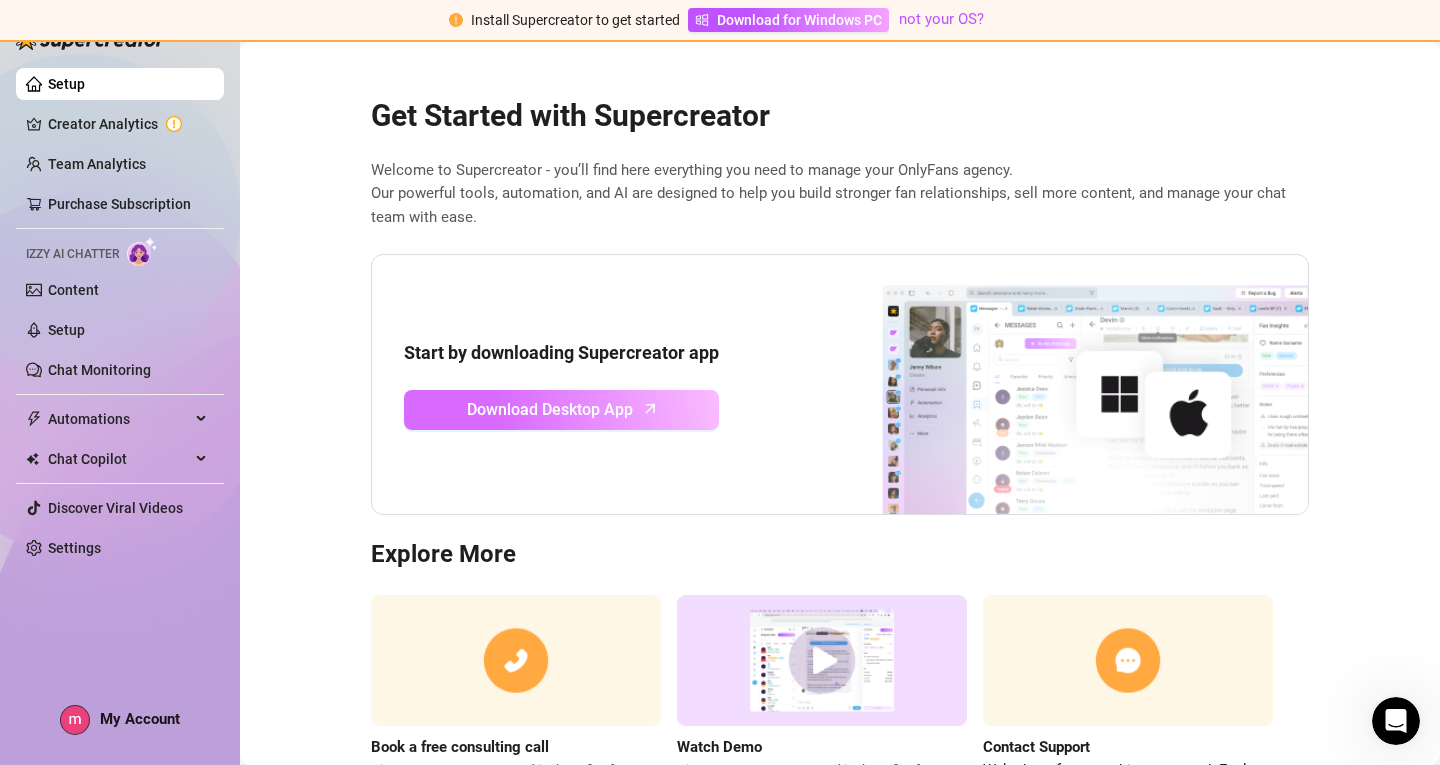 click on "Download Desktop App" at bounding box center (550, 409) 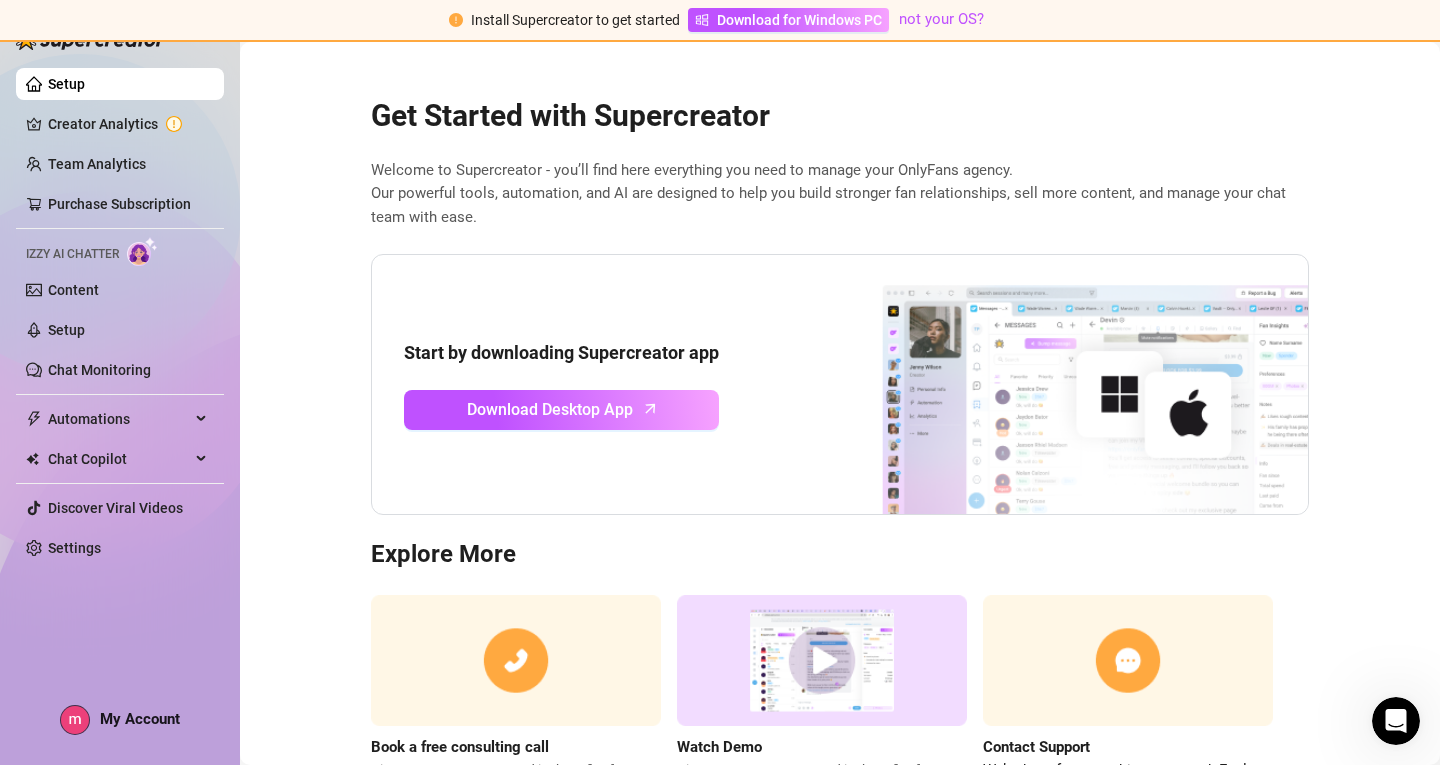 click on "Izzy AI Chatter" at bounding box center (72, 254) 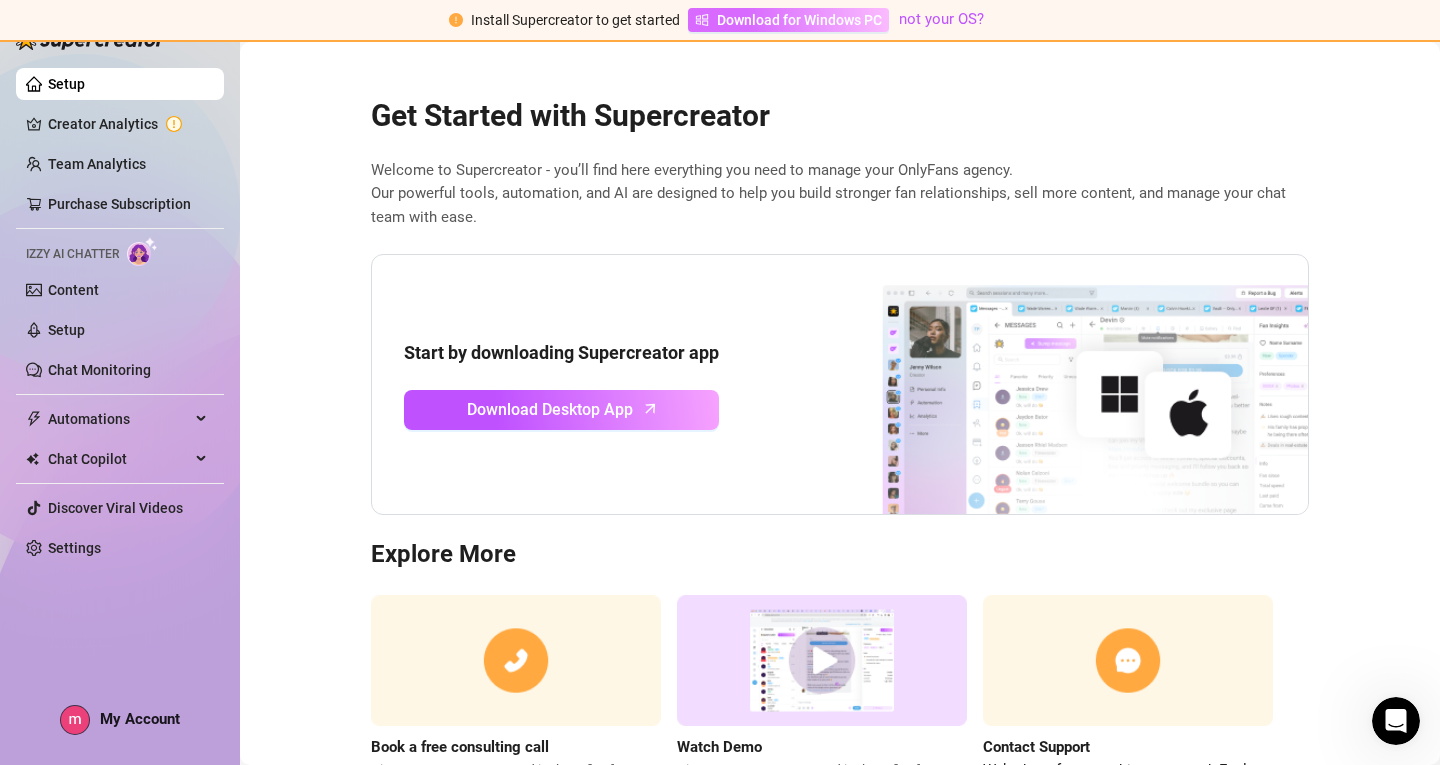click on "Download for Windows PC" at bounding box center (799, 20) 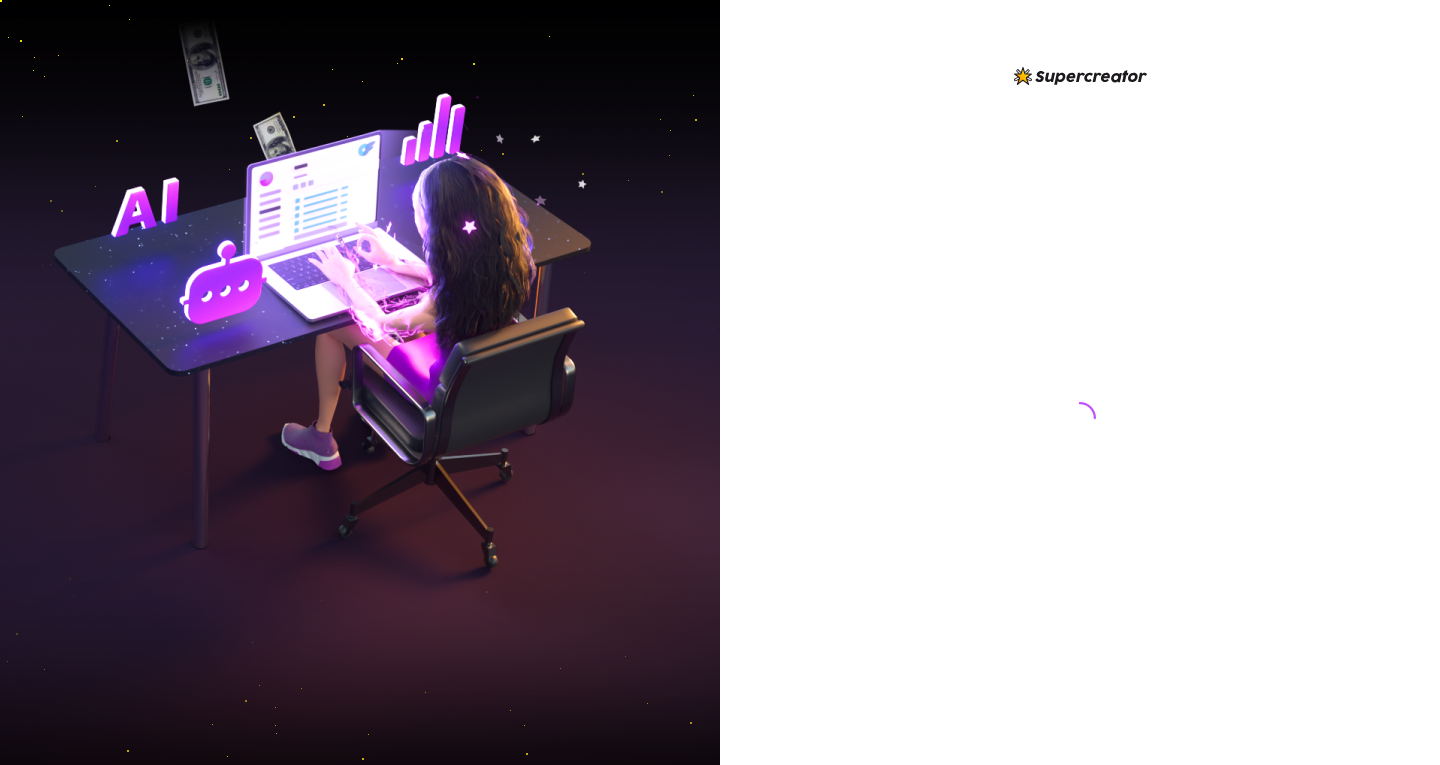 scroll, scrollTop: 0, scrollLeft: 0, axis: both 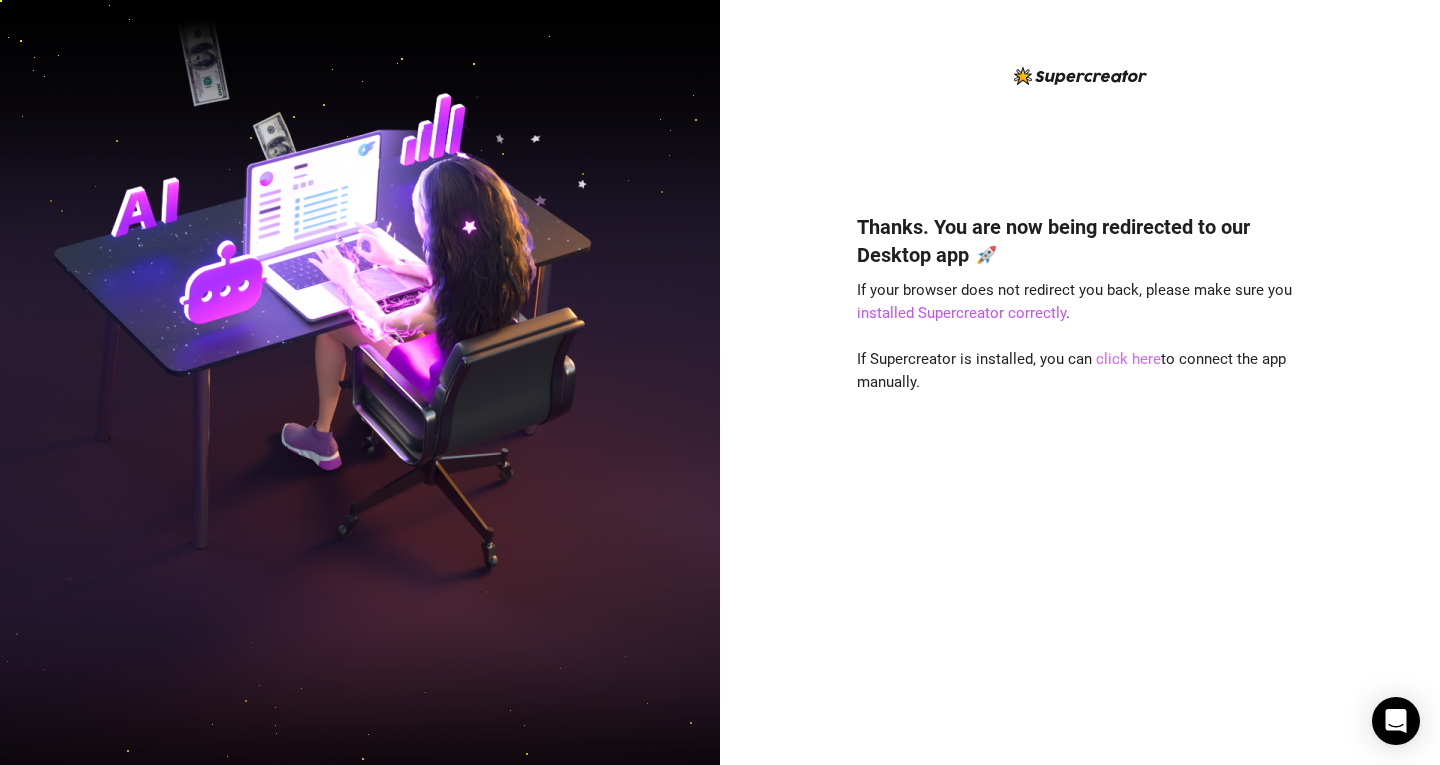 click on "click here" at bounding box center (1128, 359) 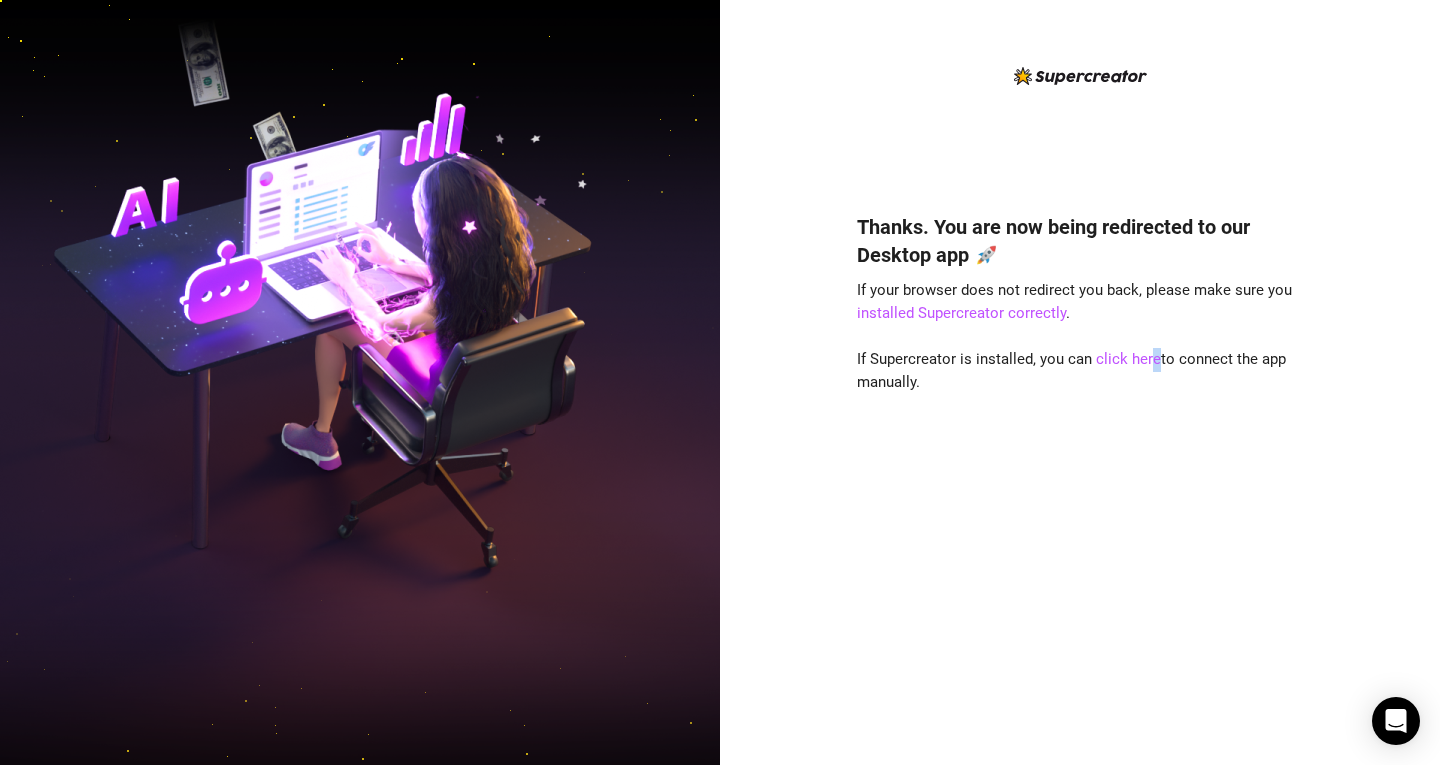 drag, startPoint x: 1128, startPoint y: 373, endPoint x: 1153, endPoint y: 370, distance: 25.179358 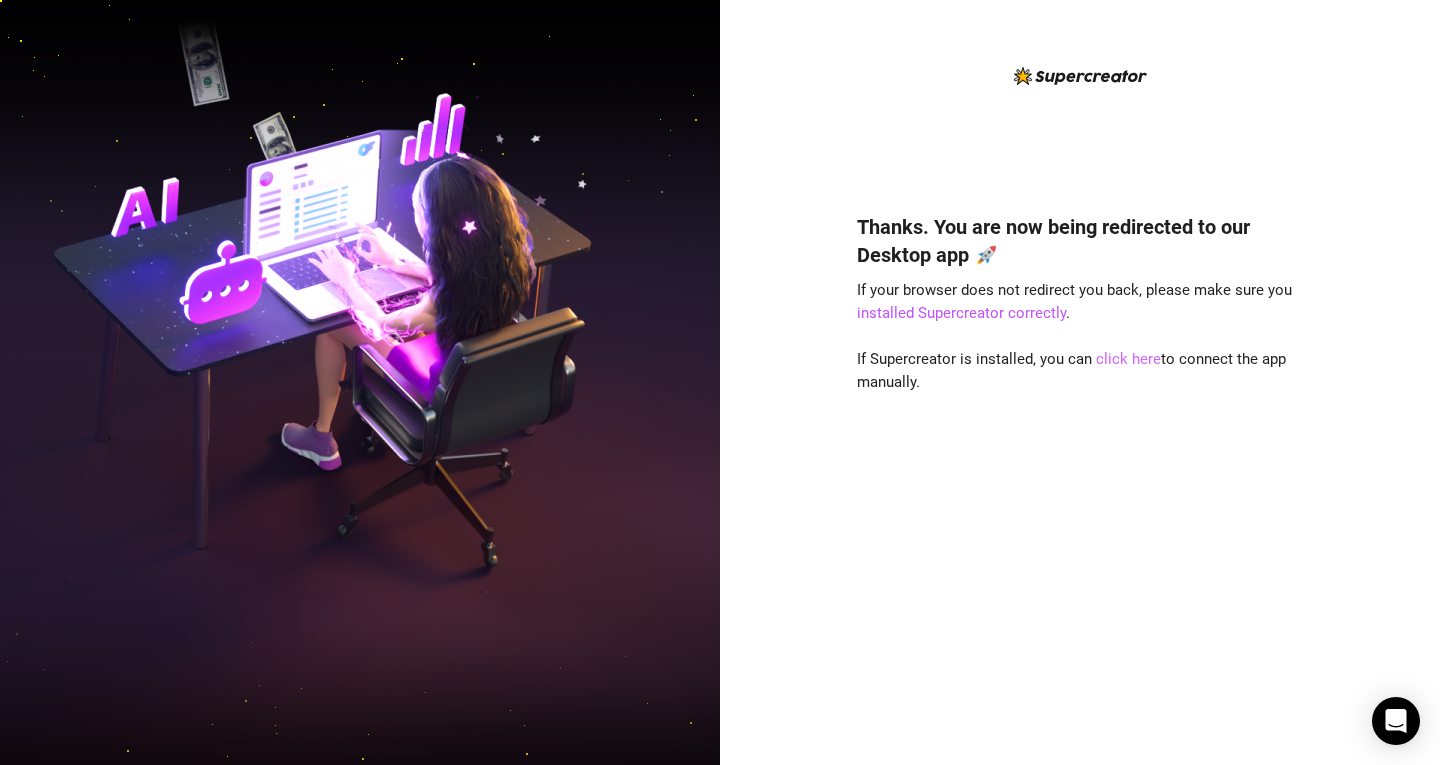 click on "click here" at bounding box center [1128, 359] 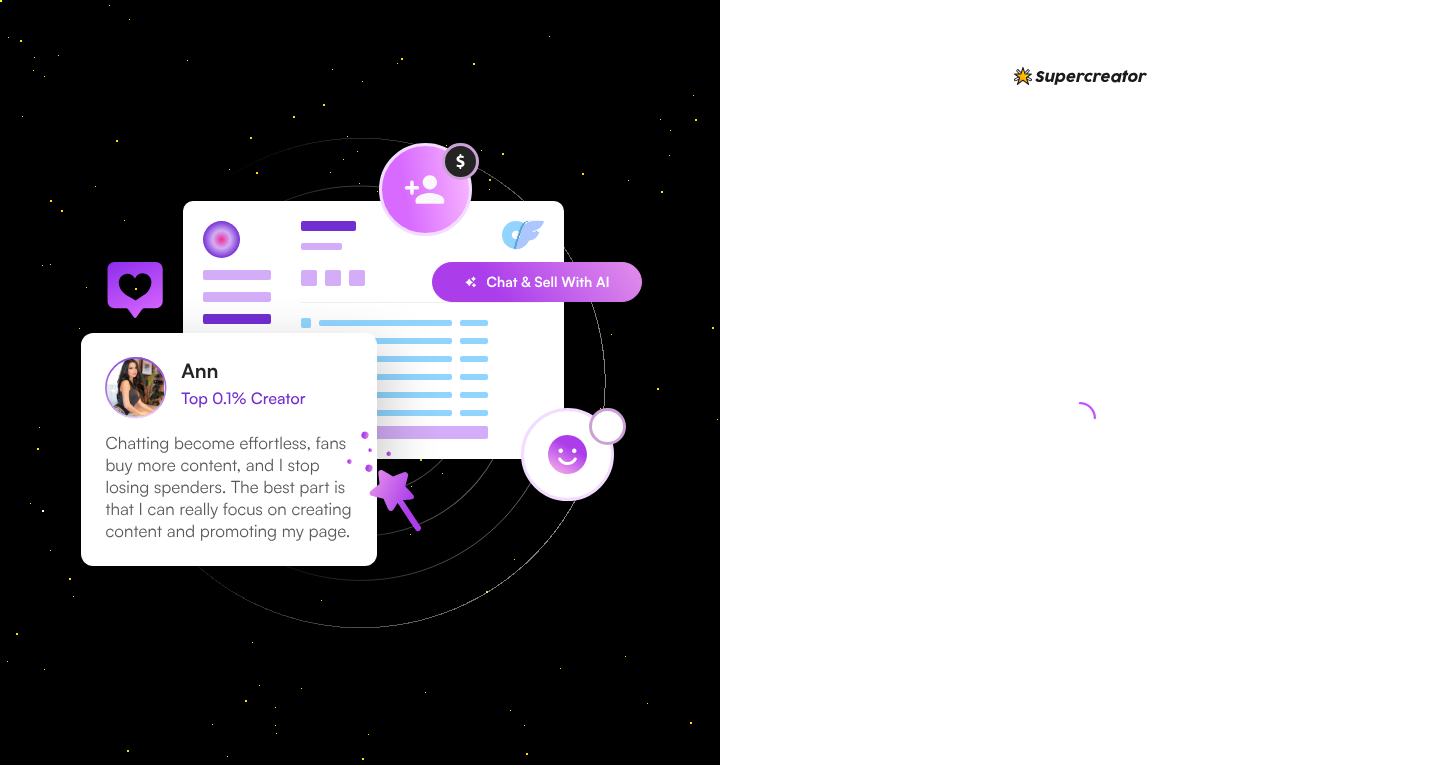 scroll, scrollTop: 0, scrollLeft: 0, axis: both 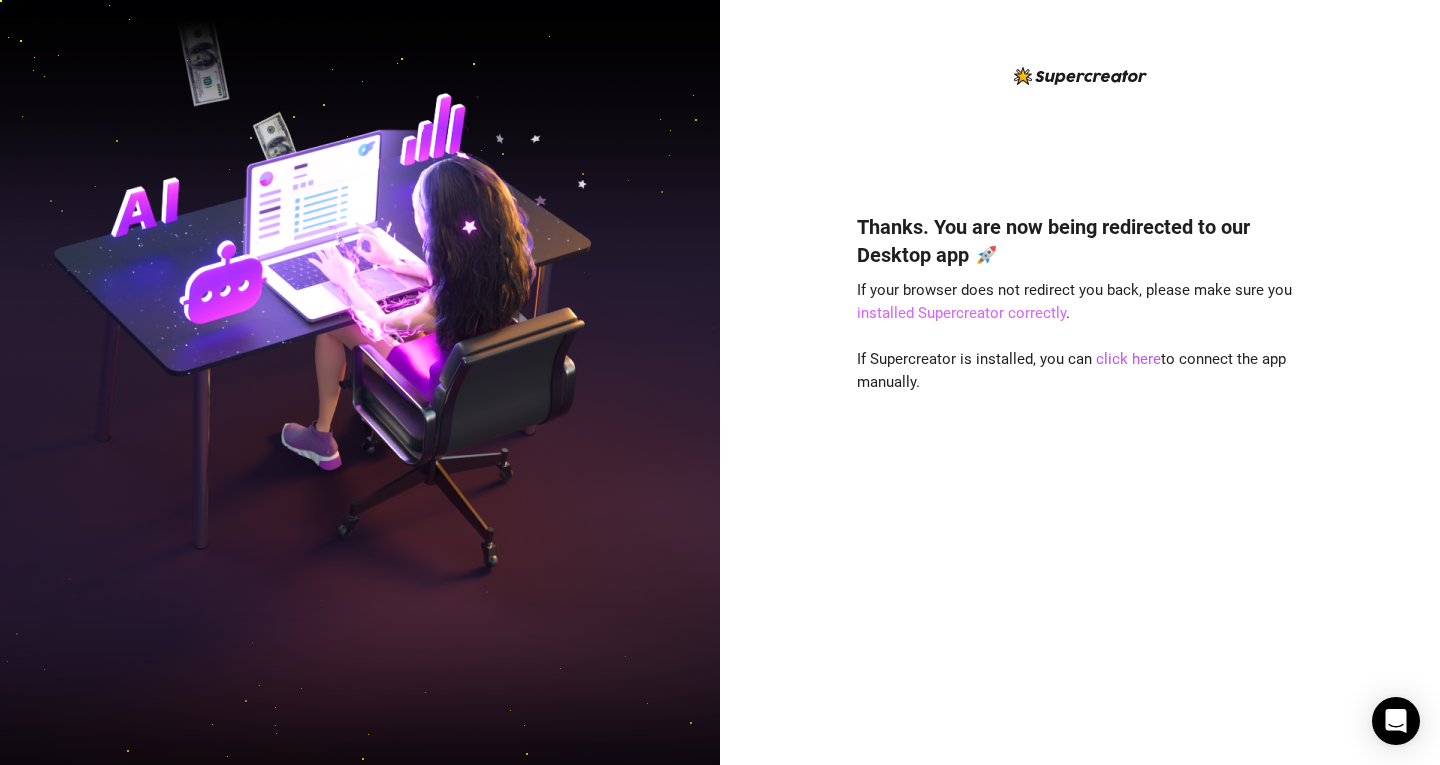 click on "installed Supercreator correctly" at bounding box center (961, 313) 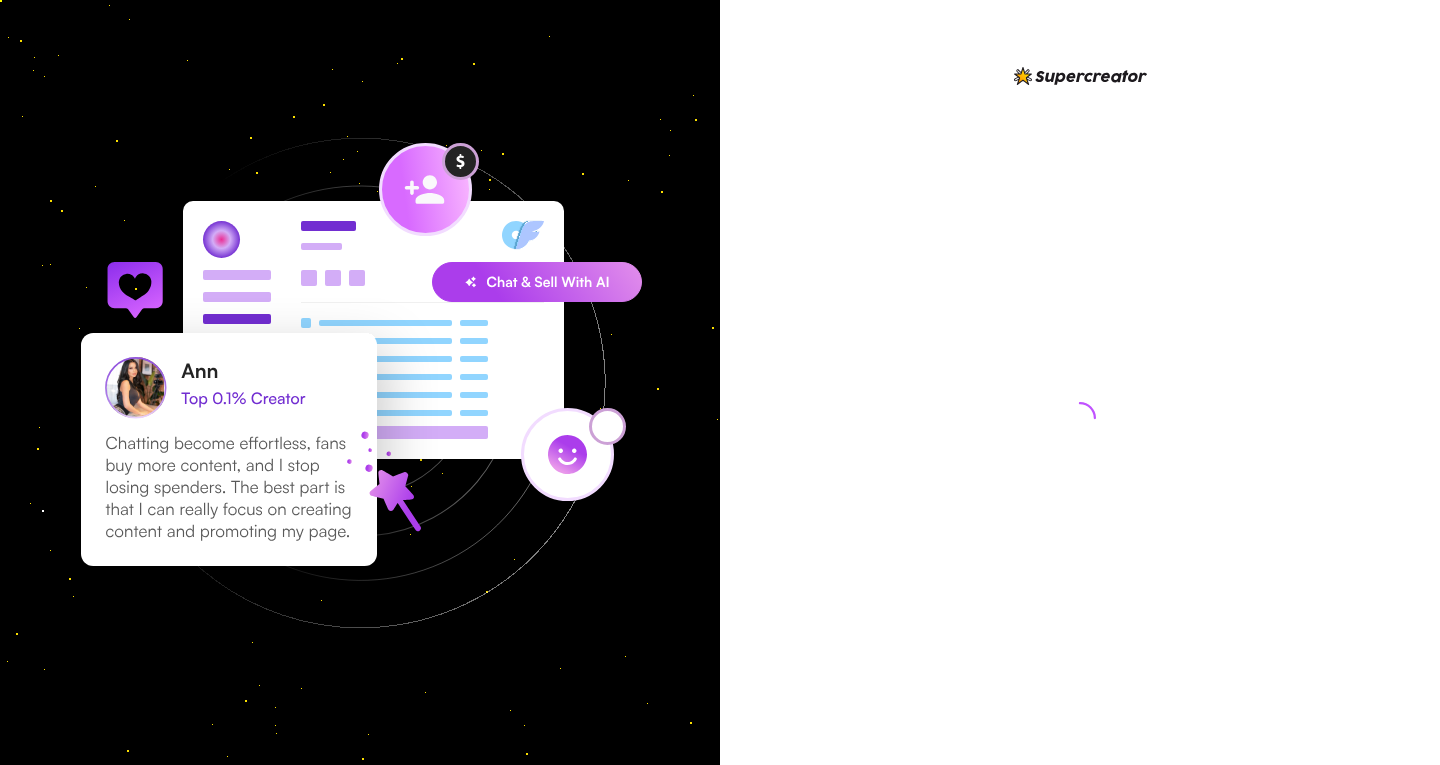 scroll, scrollTop: 0, scrollLeft: 0, axis: both 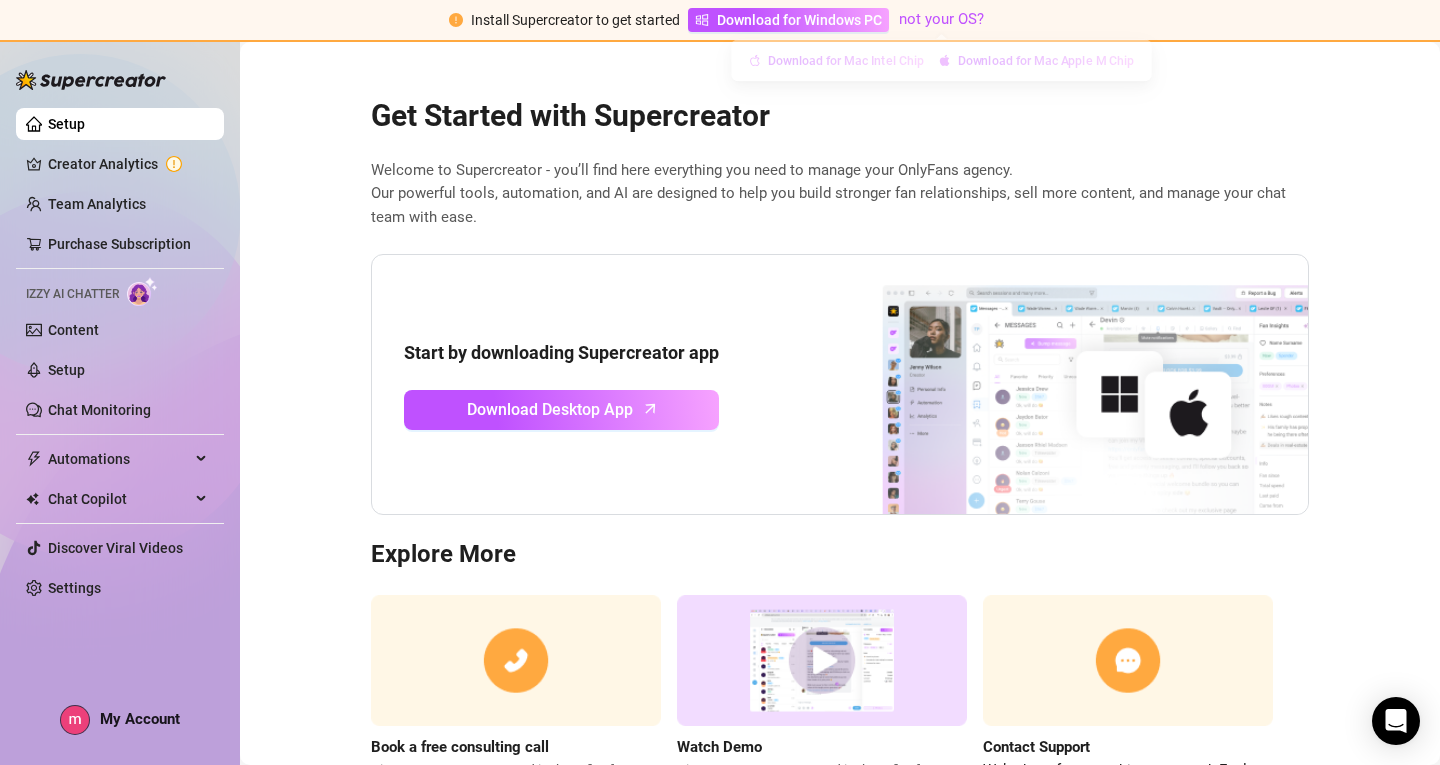 click on "Get Started with Supercreator" at bounding box center [840, 116] 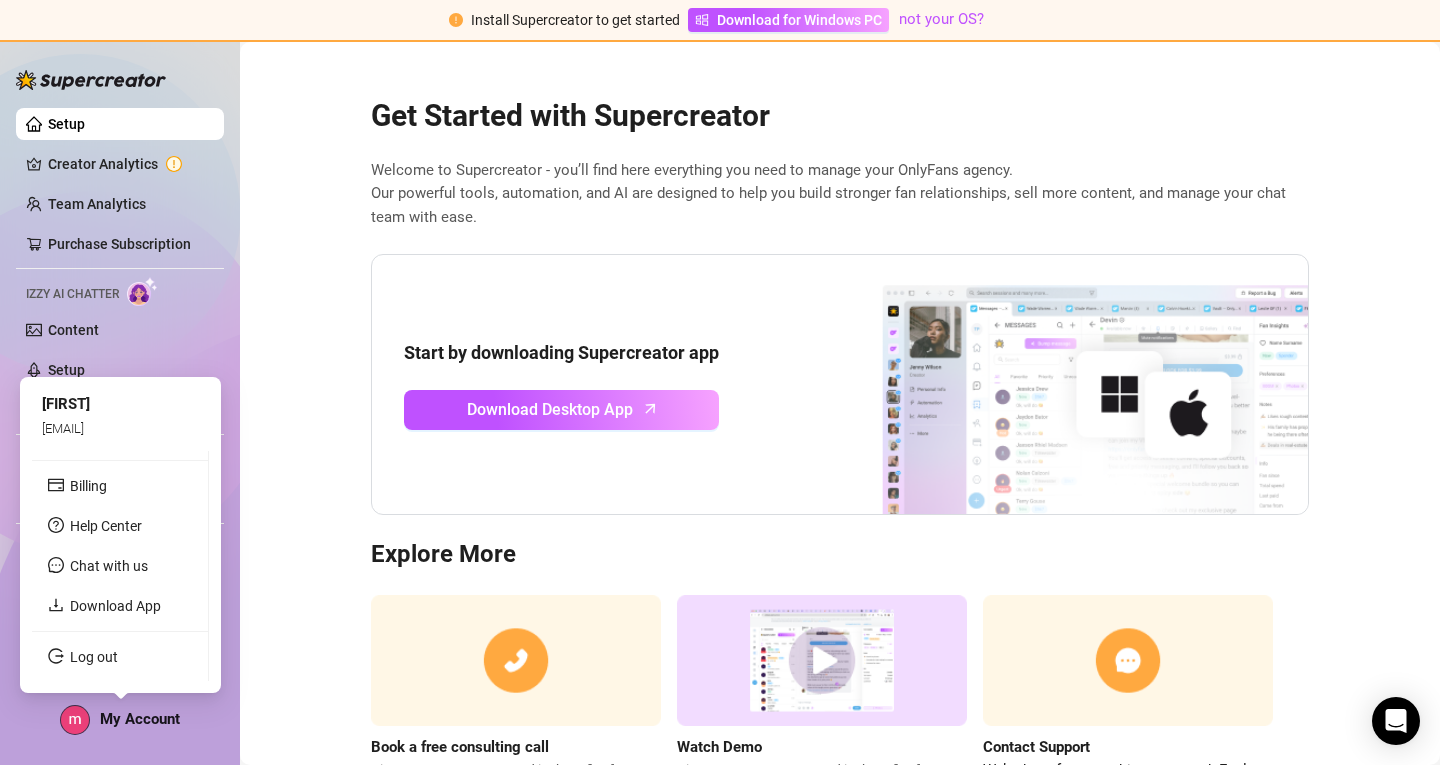 click on "My Account" at bounding box center [140, 719] 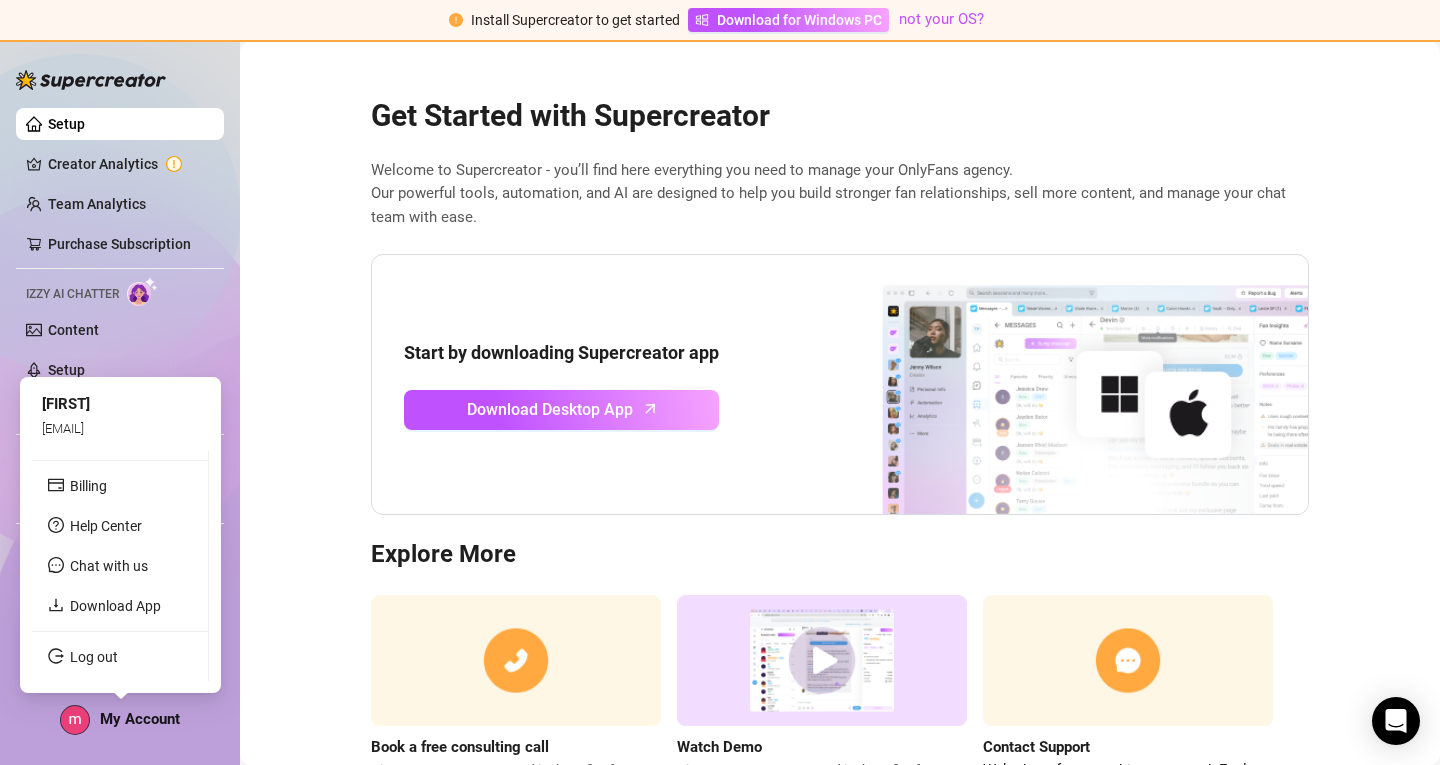 click at bounding box center [75, 720] 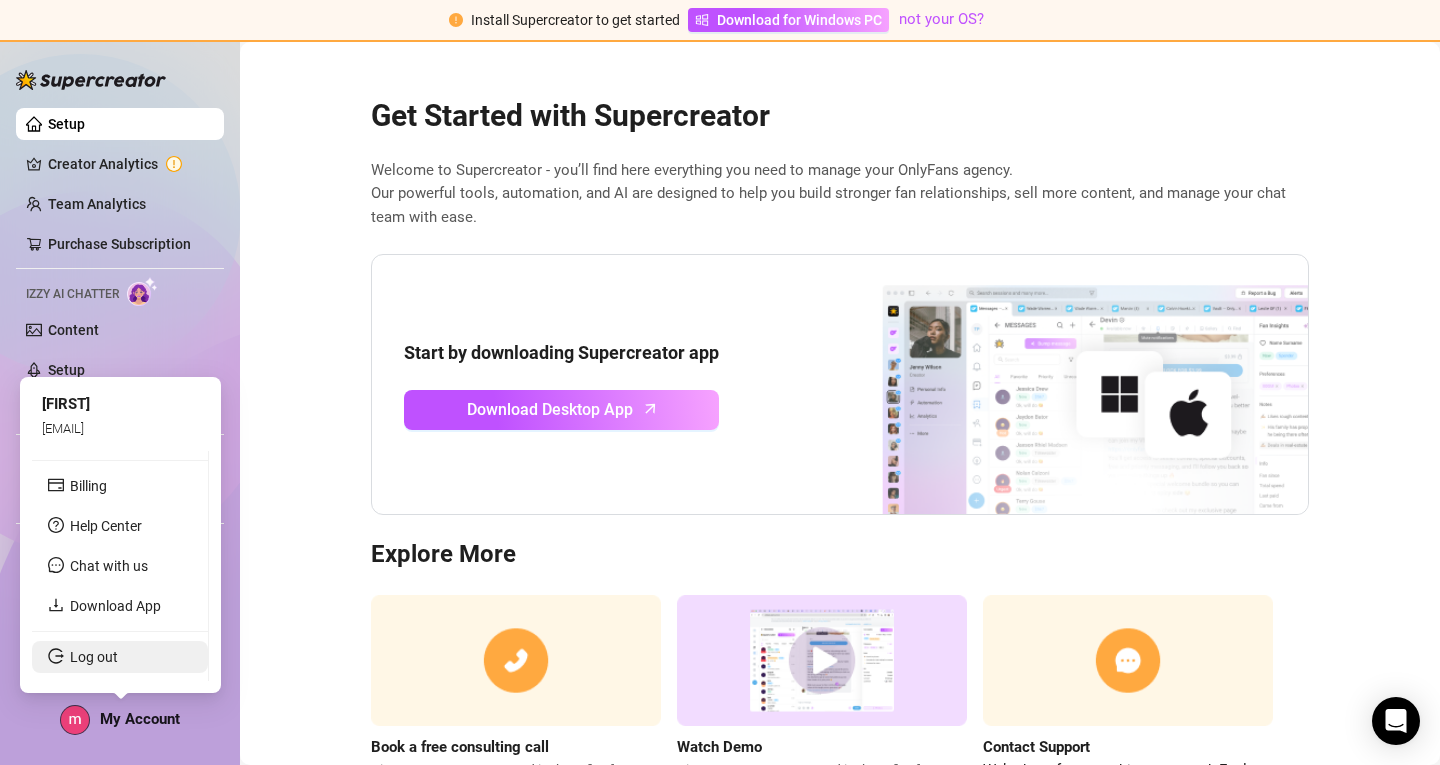 click on "Log out" at bounding box center (94, 657) 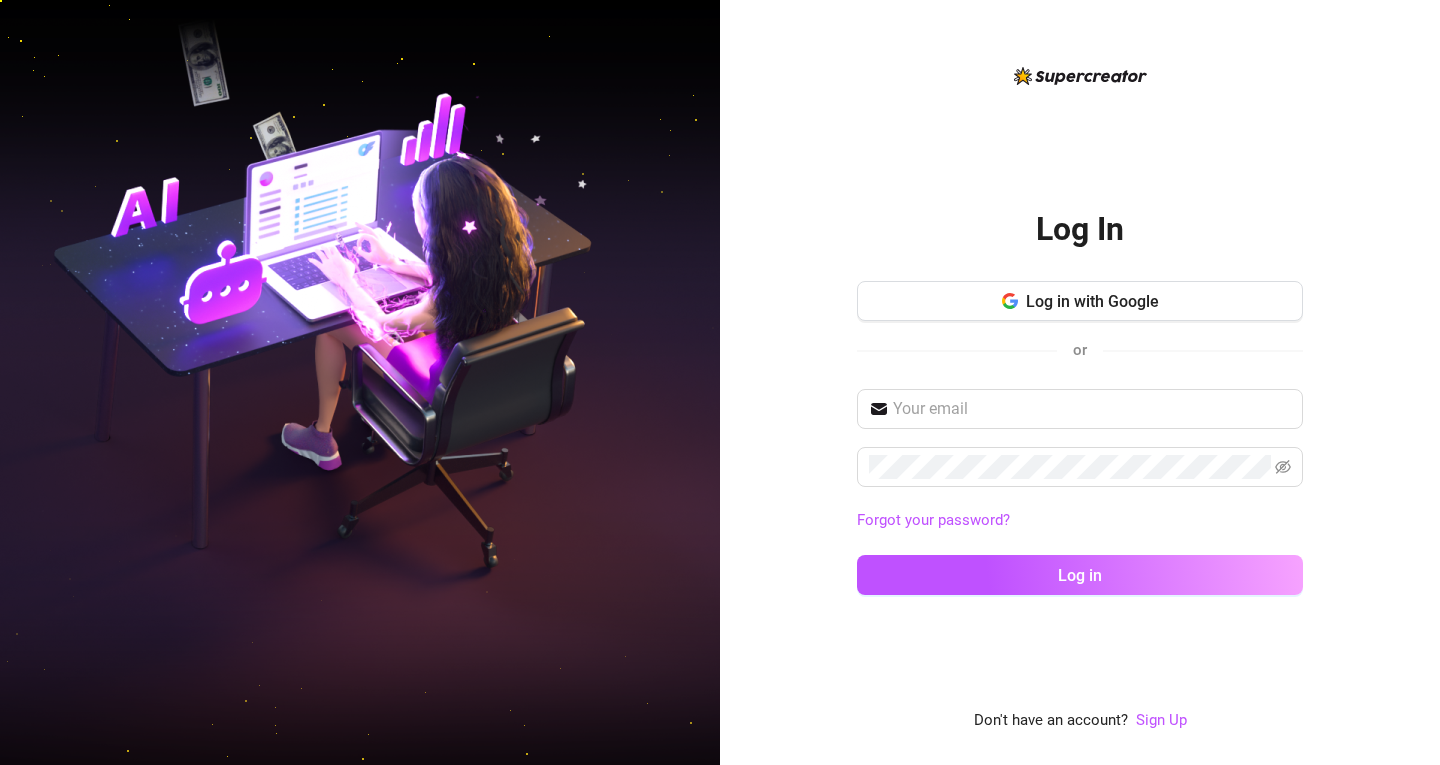 scroll, scrollTop: 0, scrollLeft: 0, axis: both 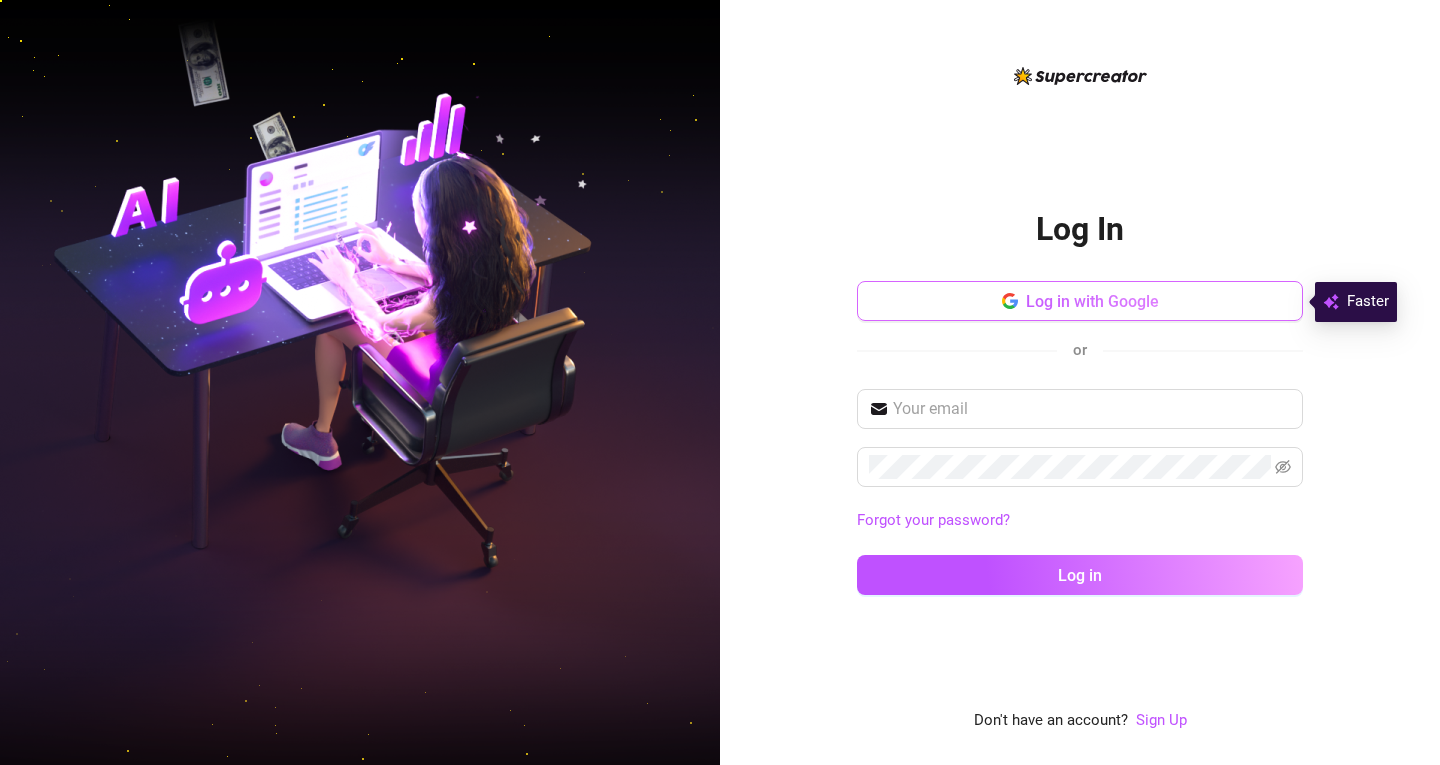 click on "Log in with Google" at bounding box center [1092, 301] 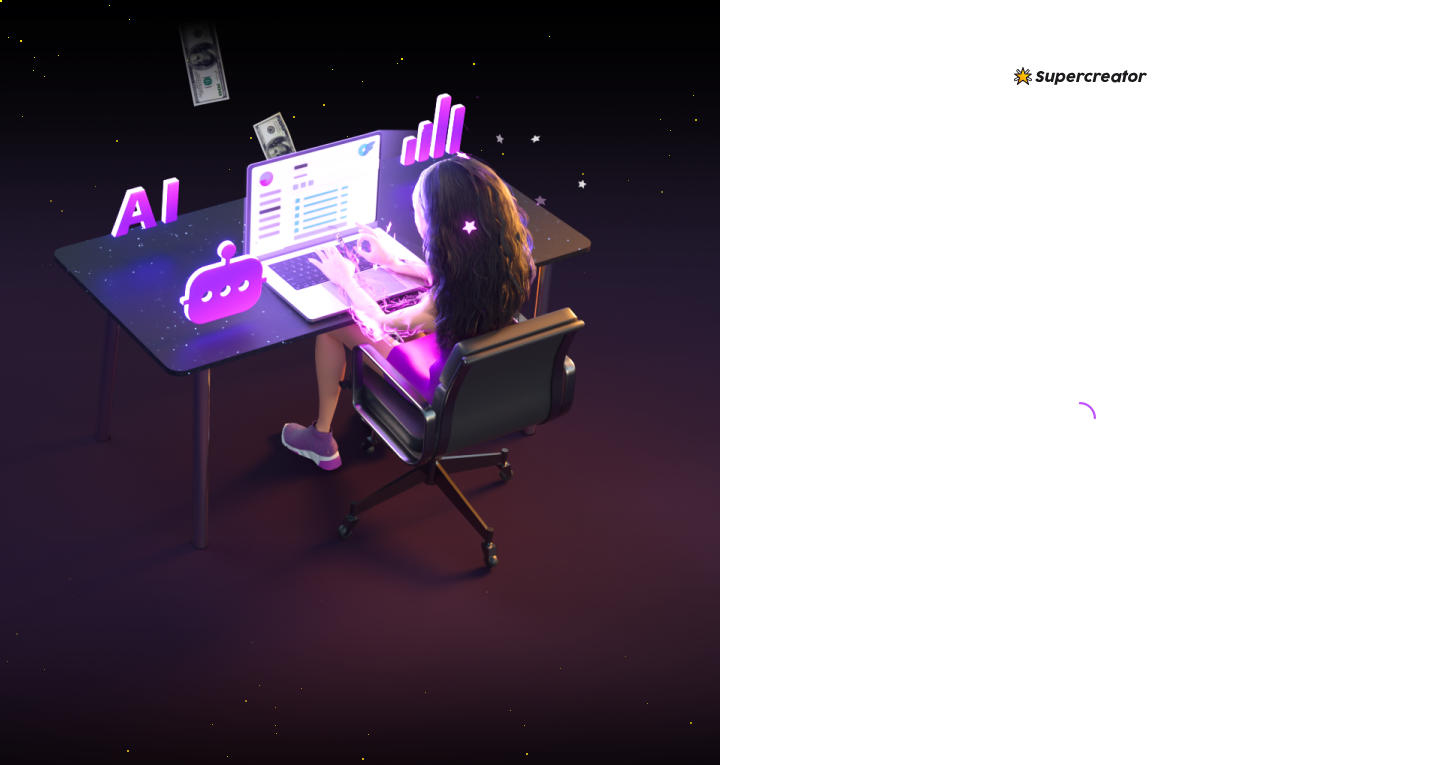 scroll, scrollTop: 0, scrollLeft: 0, axis: both 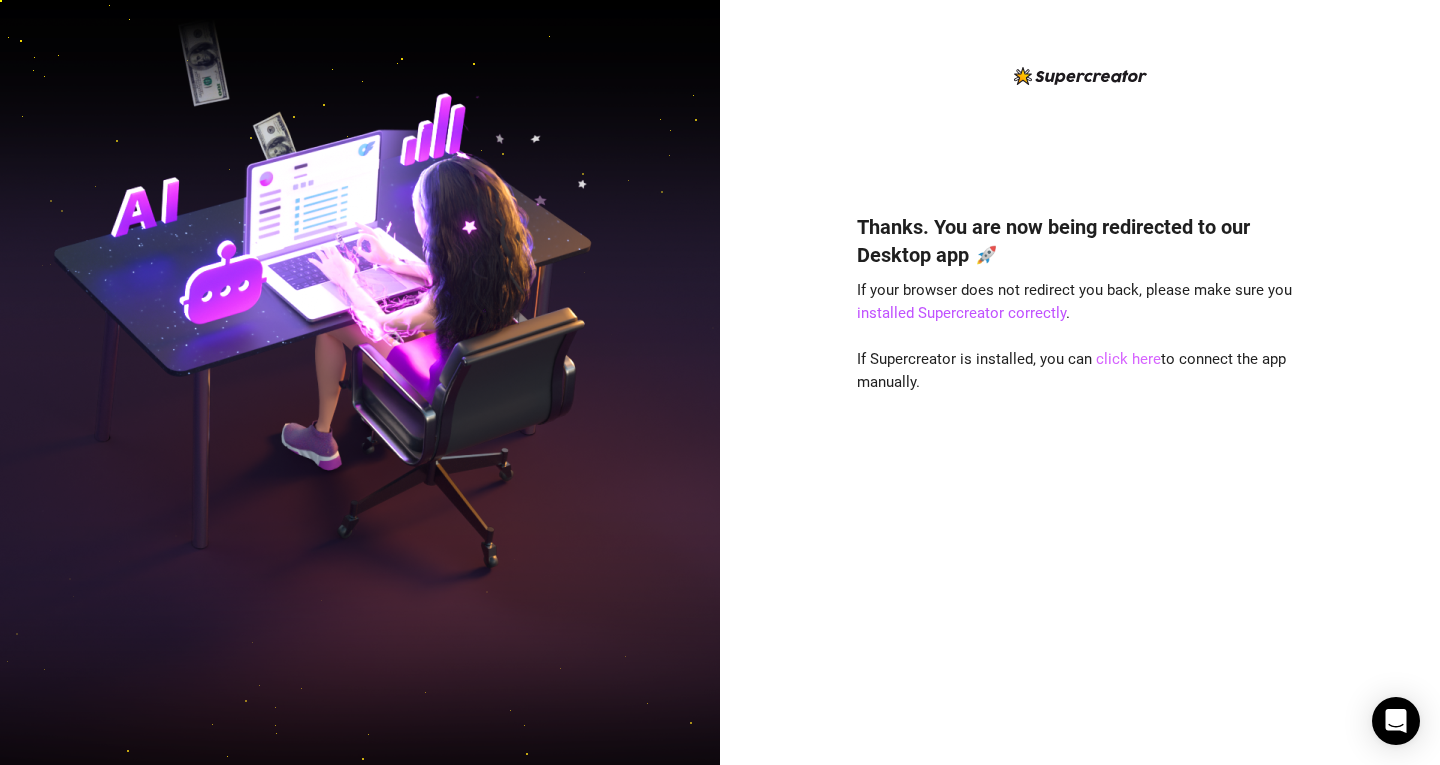 click on "click here" at bounding box center [1128, 359] 